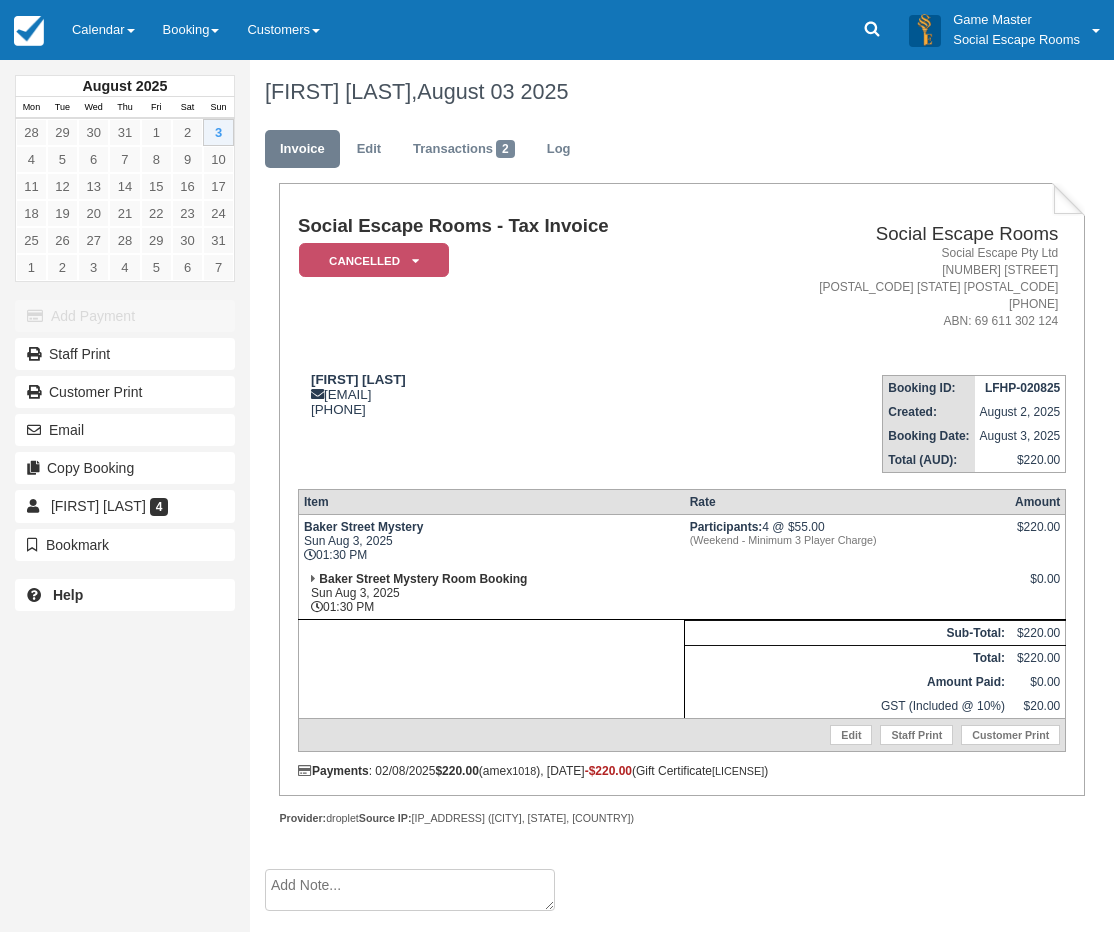 scroll, scrollTop: 178, scrollLeft: 0, axis: vertical 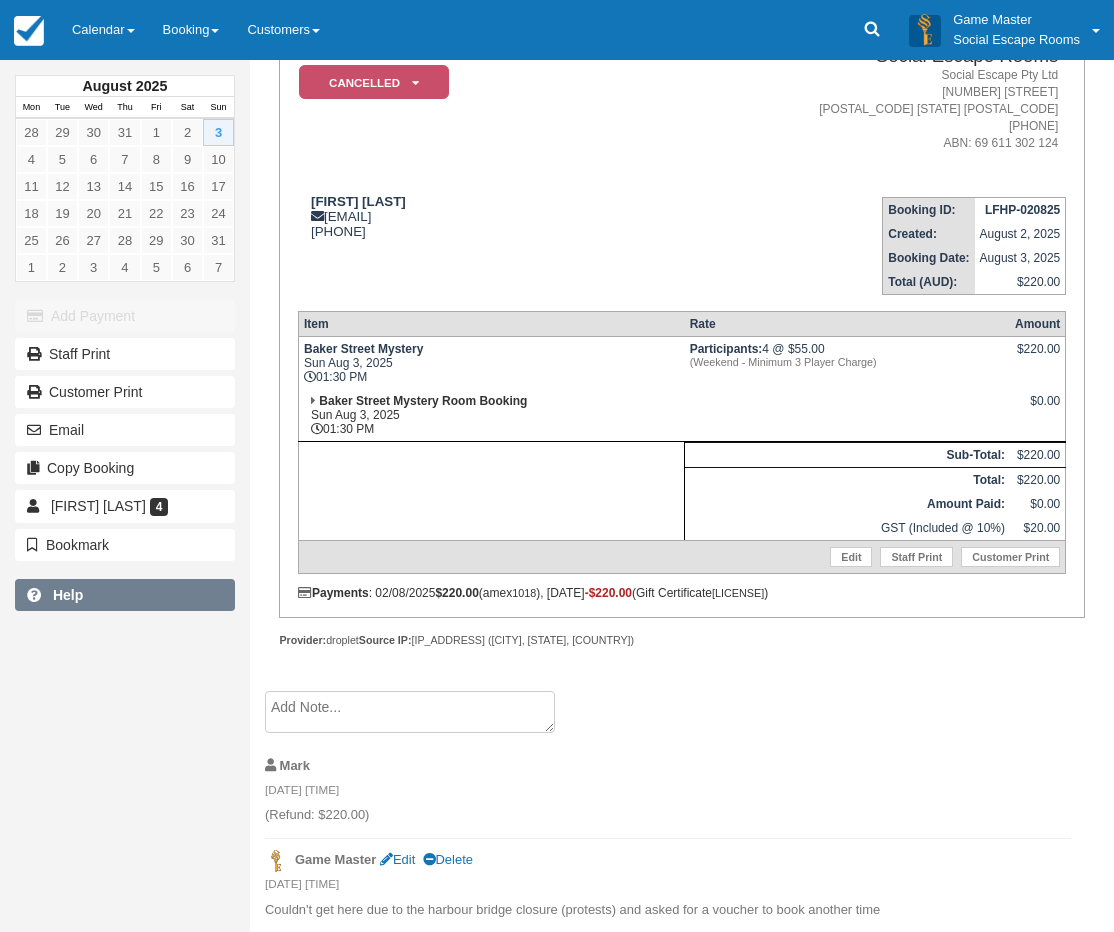 drag, startPoint x: 55, startPoint y: 749, endPoint x: 73, endPoint y: 610, distance: 140.16063 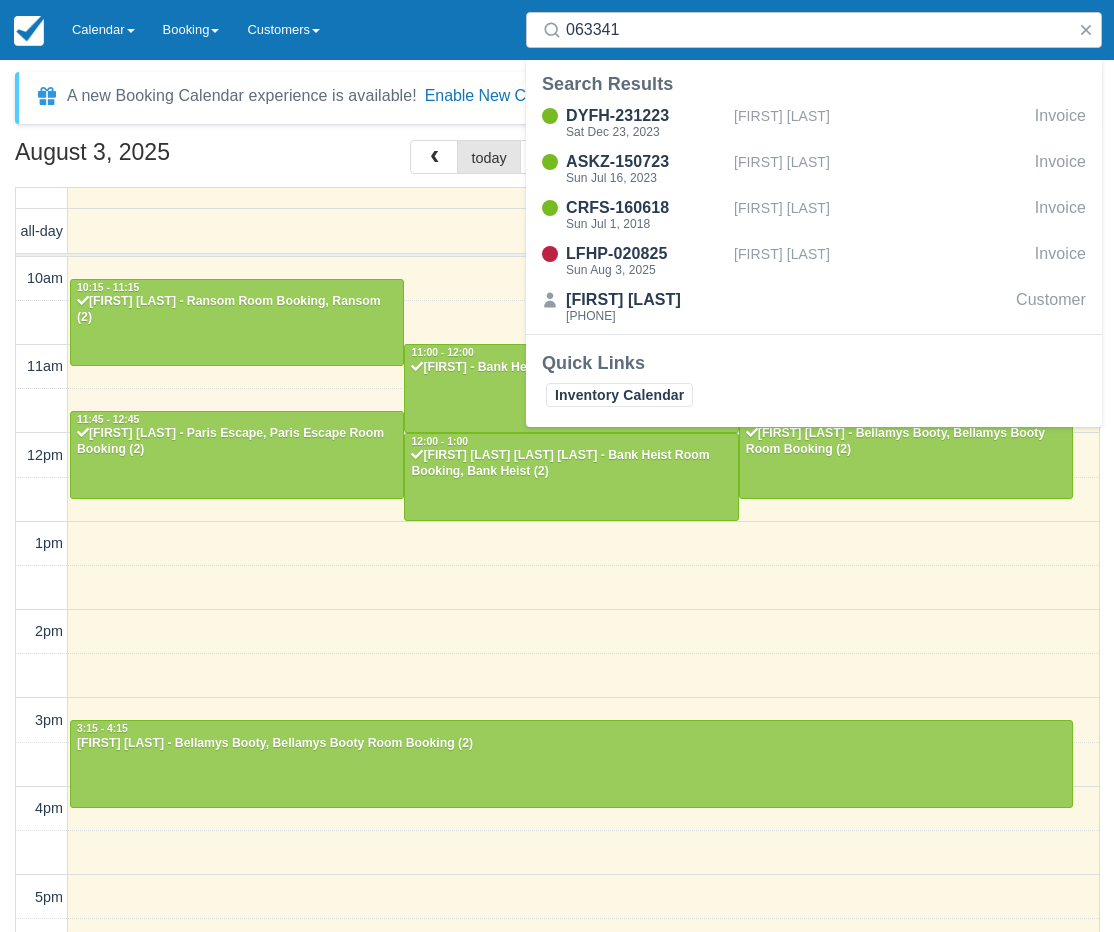 select 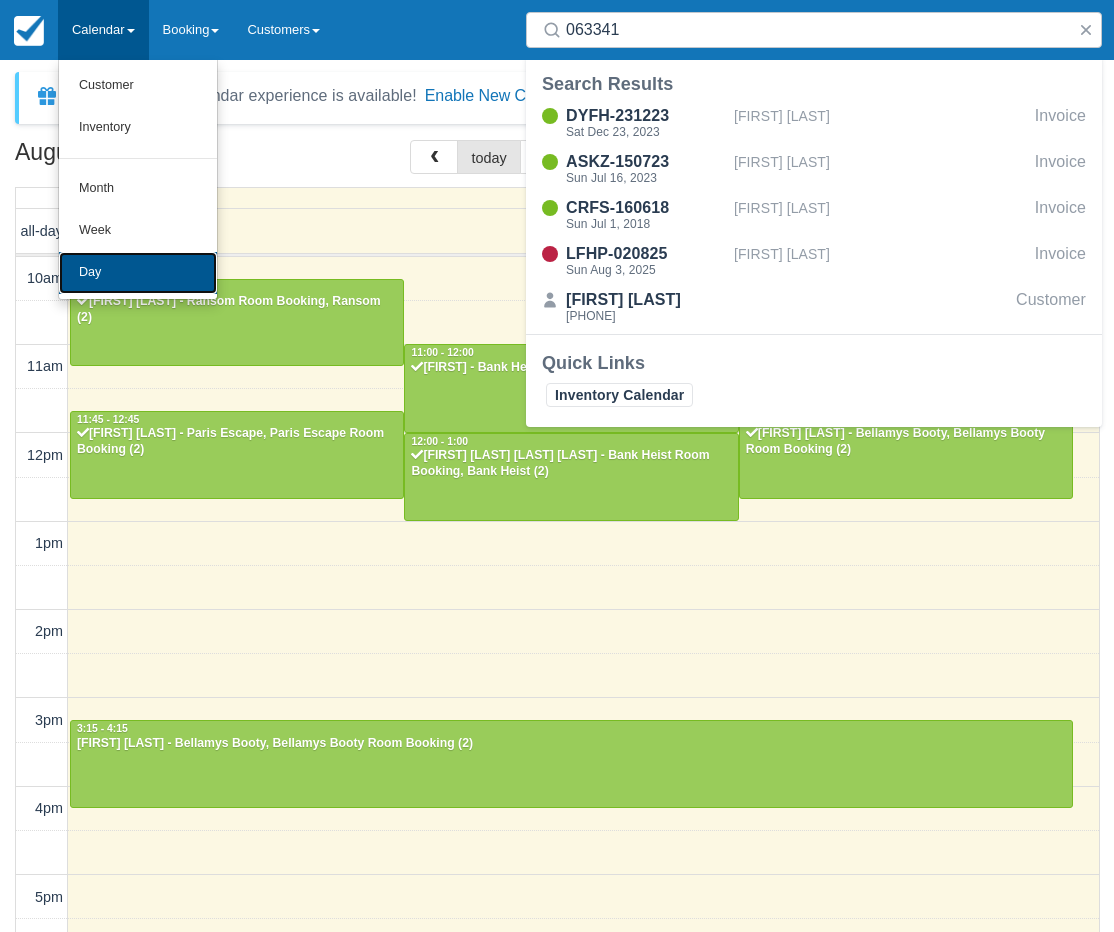 click on "Day" at bounding box center [138, 273] 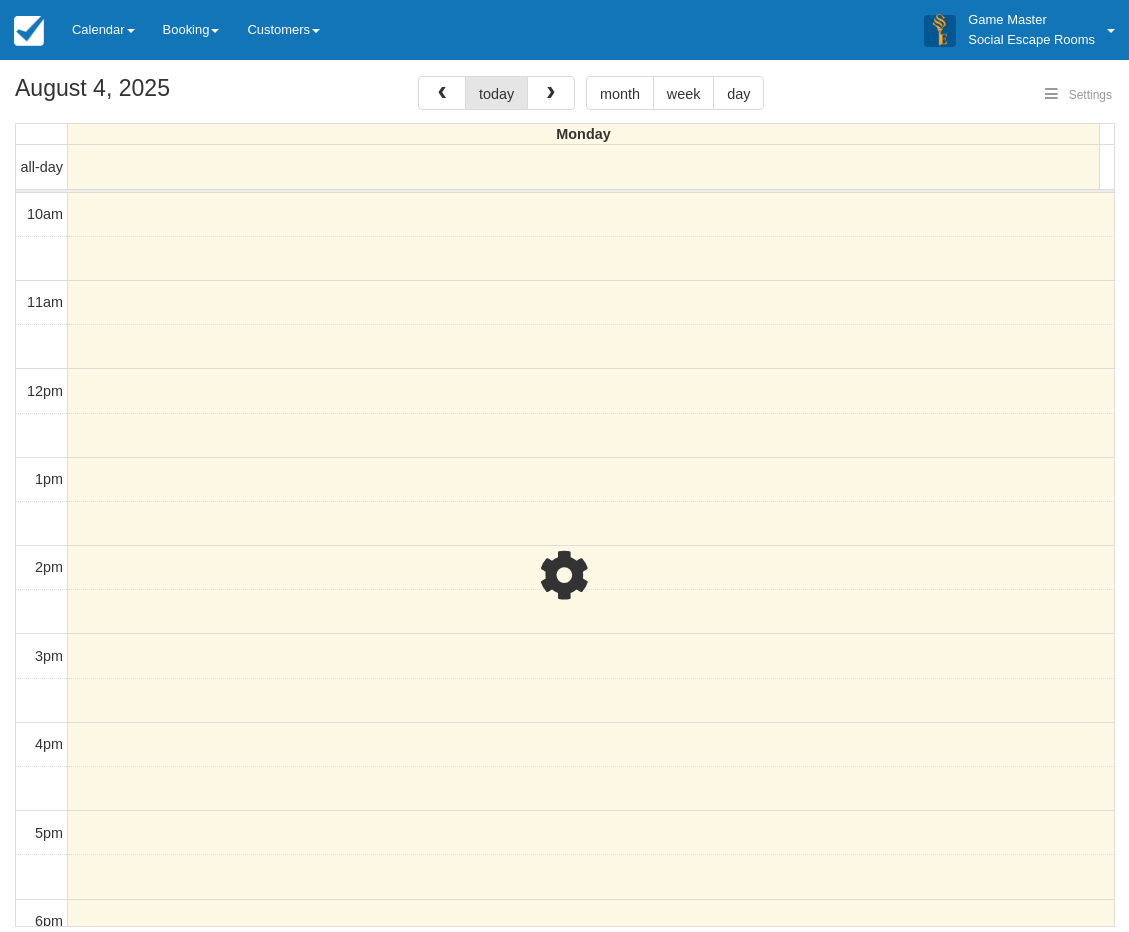 select 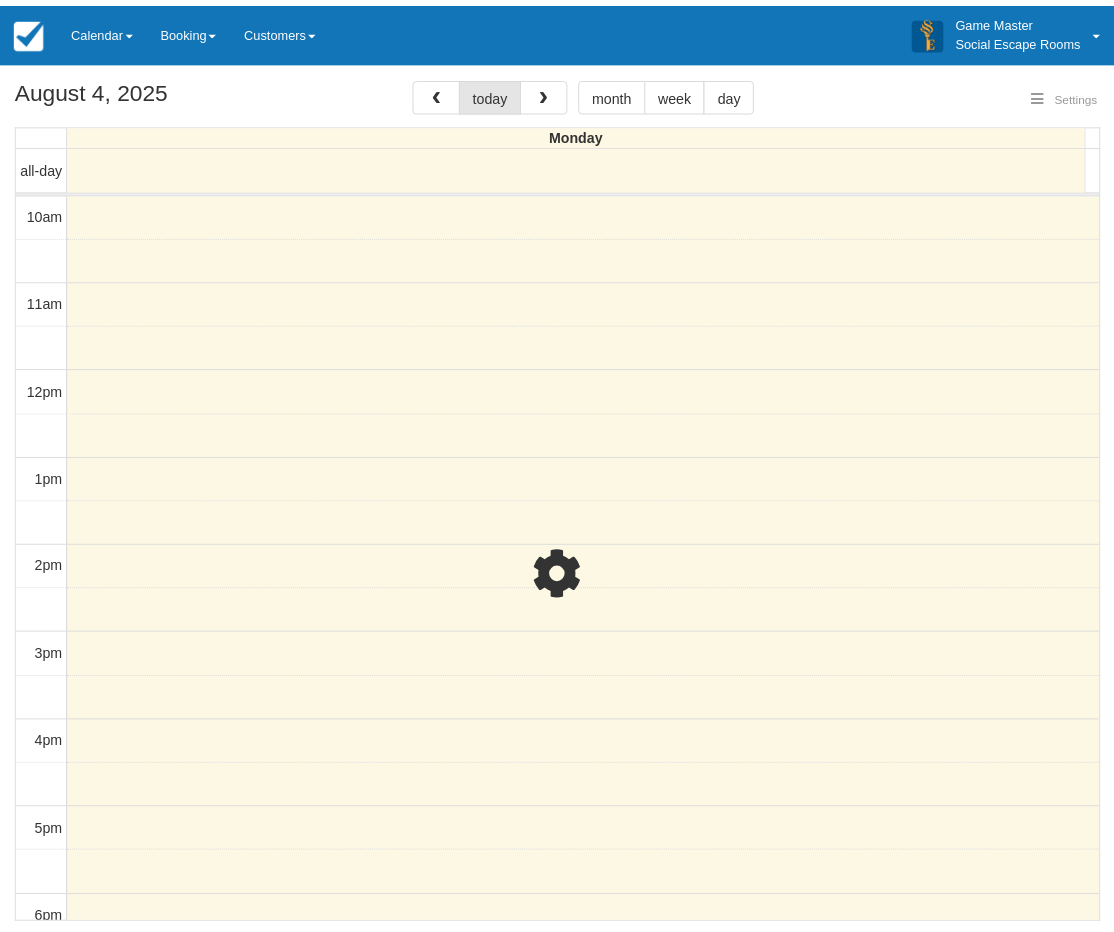 scroll, scrollTop: 89, scrollLeft: 0, axis: vertical 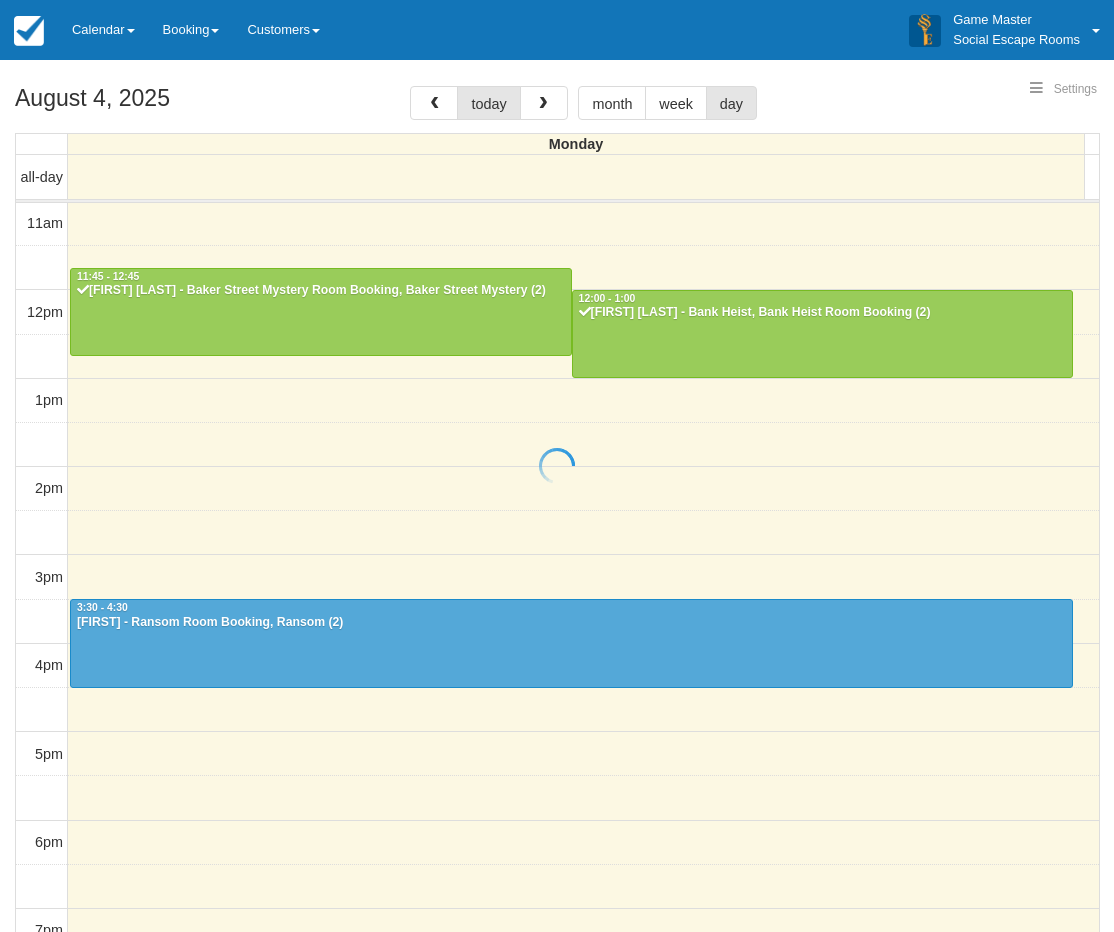 select 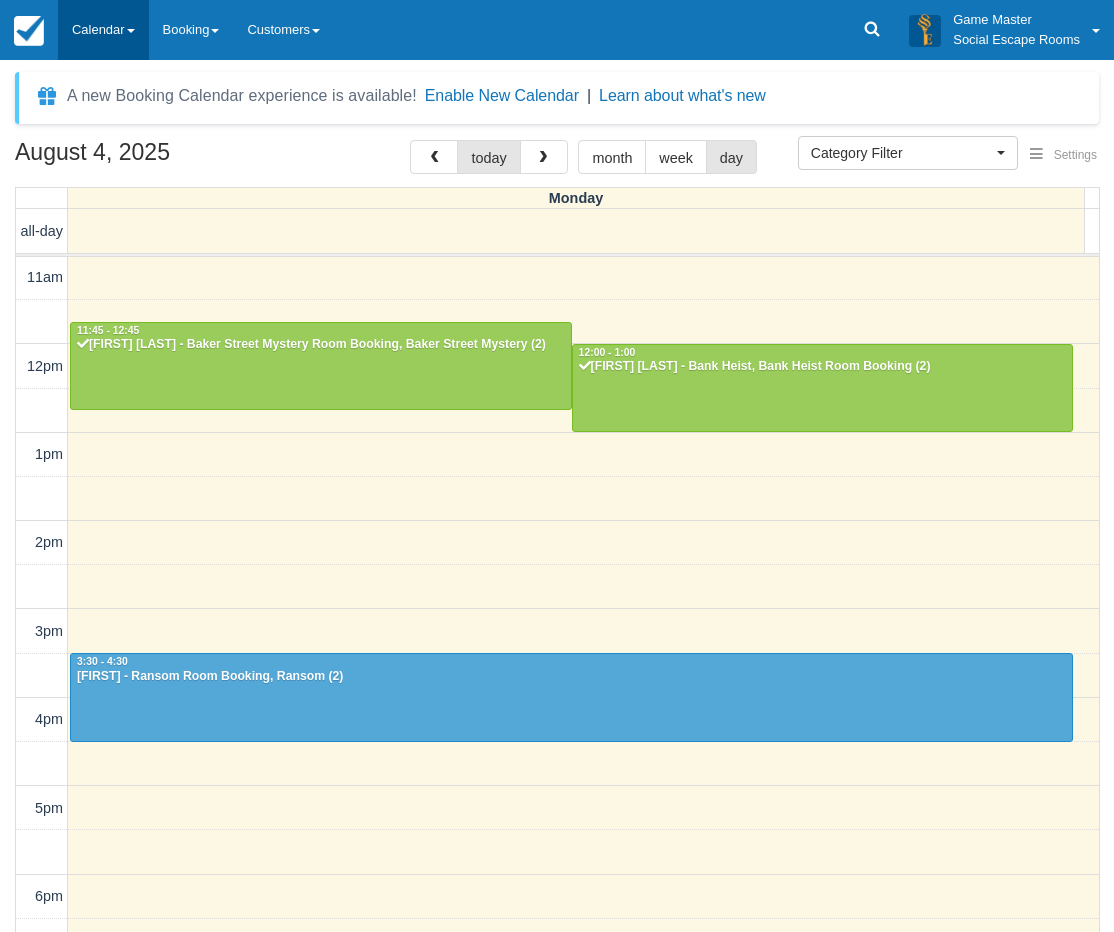 click on "Calendar" at bounding box center (103, 30) 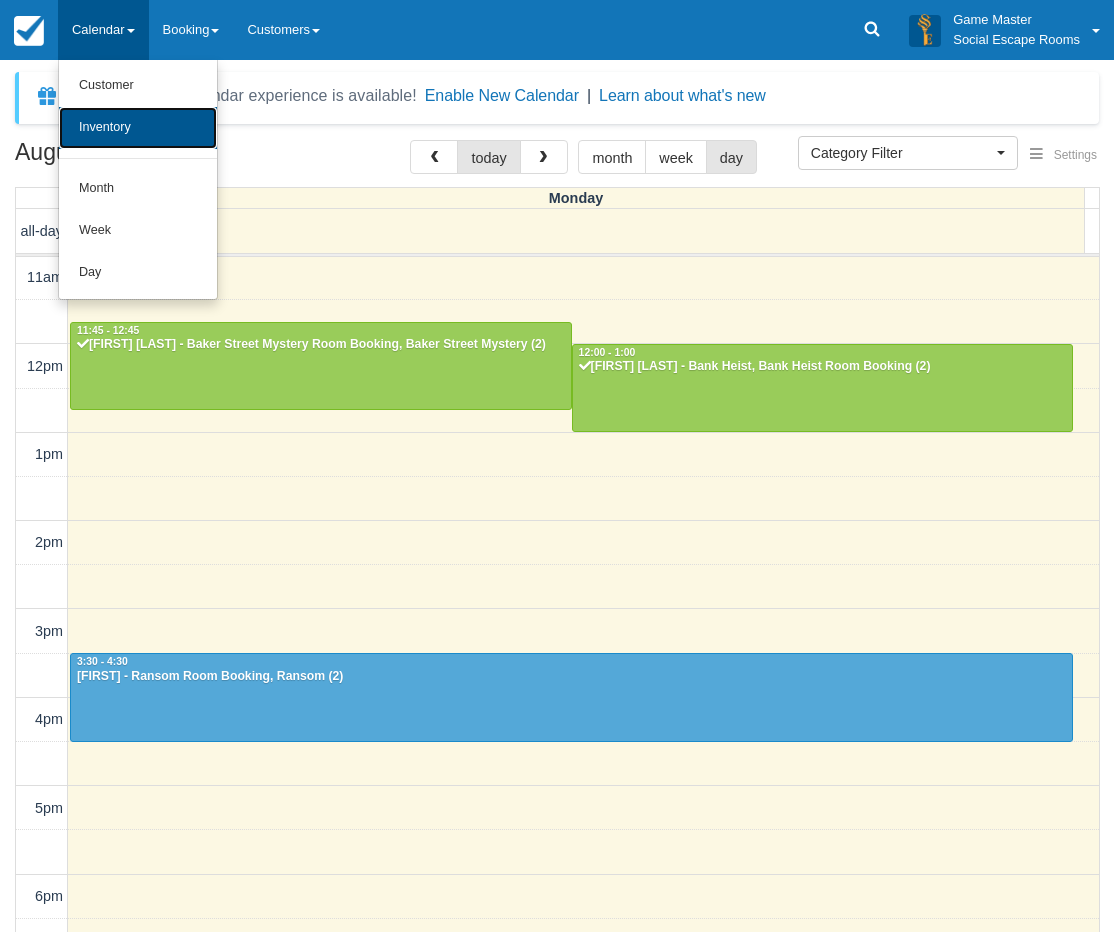 click on "Inventory" at bounding box center (138, 128) 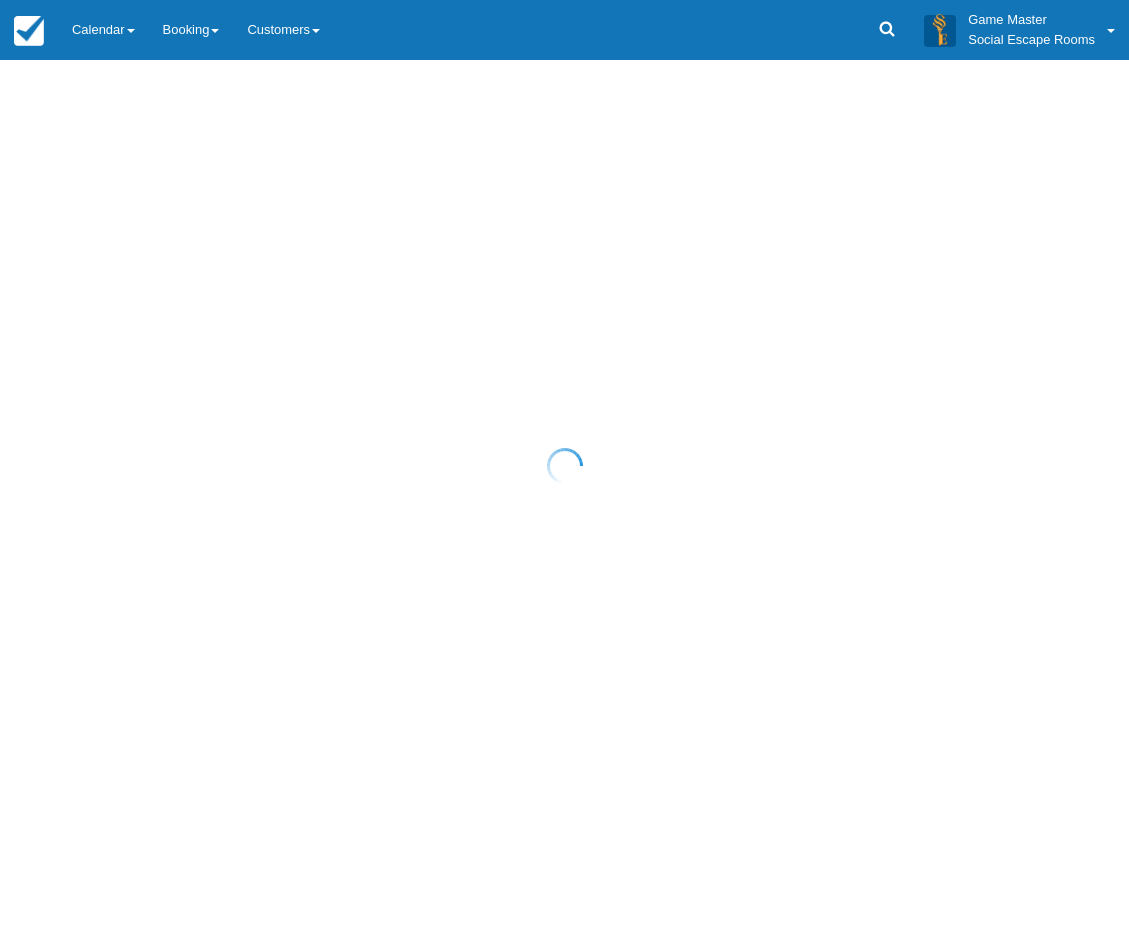 scroll, scrollTop: 0, scrollLeft: 0, axis: both 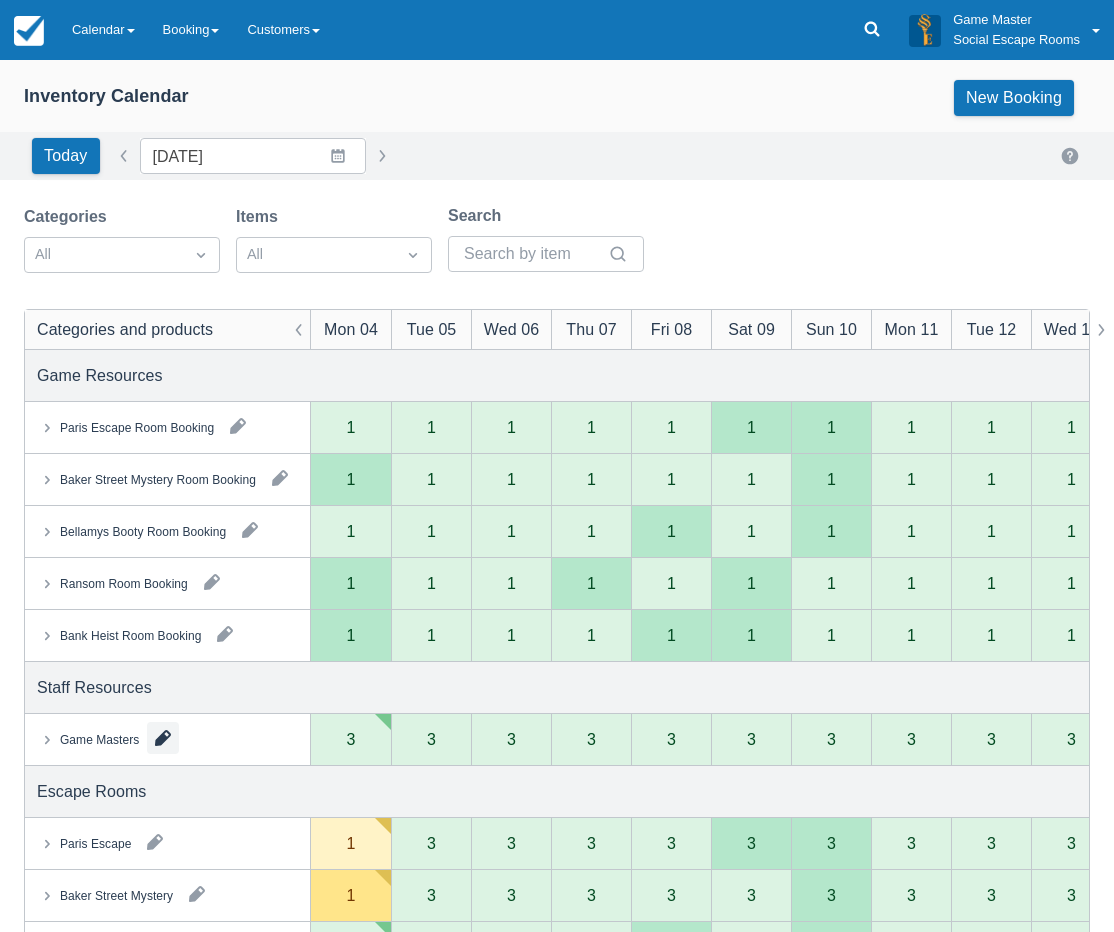 click at bounding box center [163, 738] 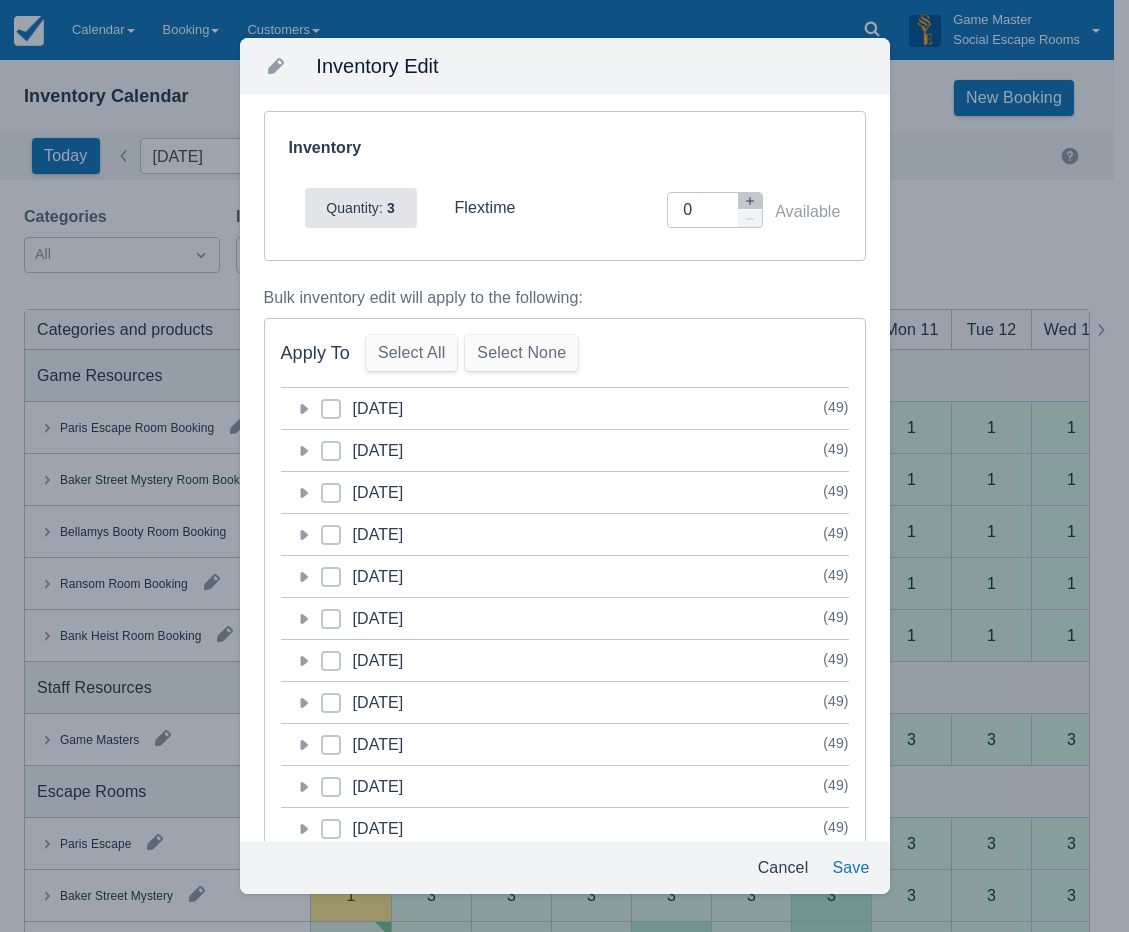 click at bounding box center [331, 417] 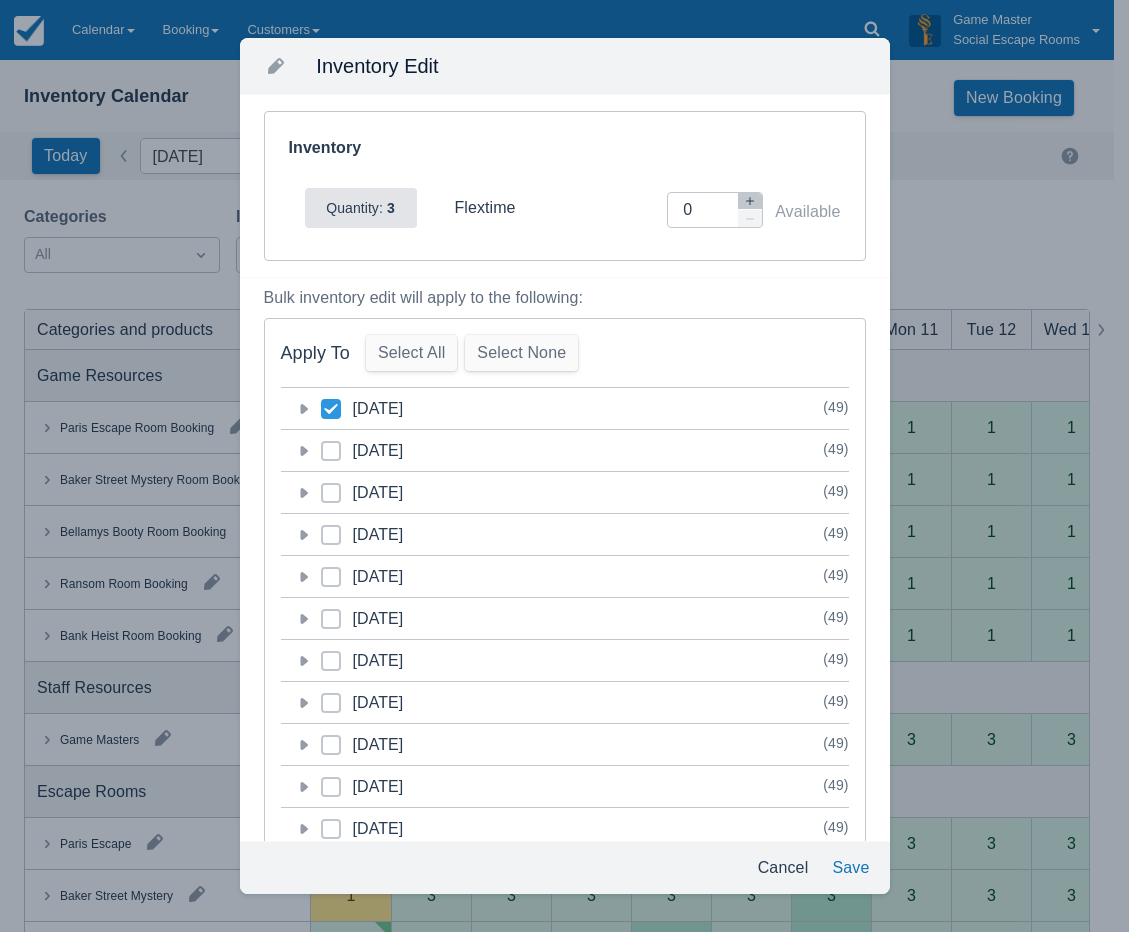 checkbox on "true" 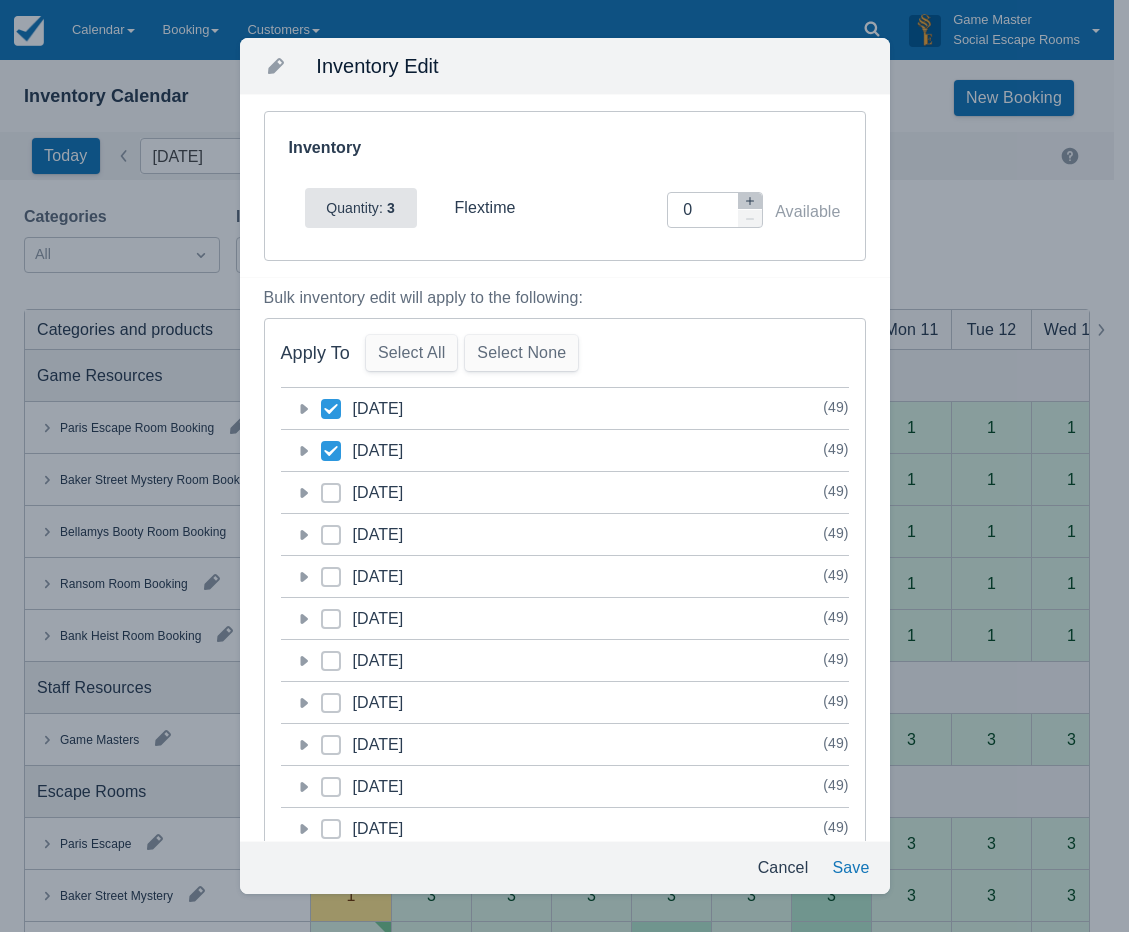 checkbox on "true" 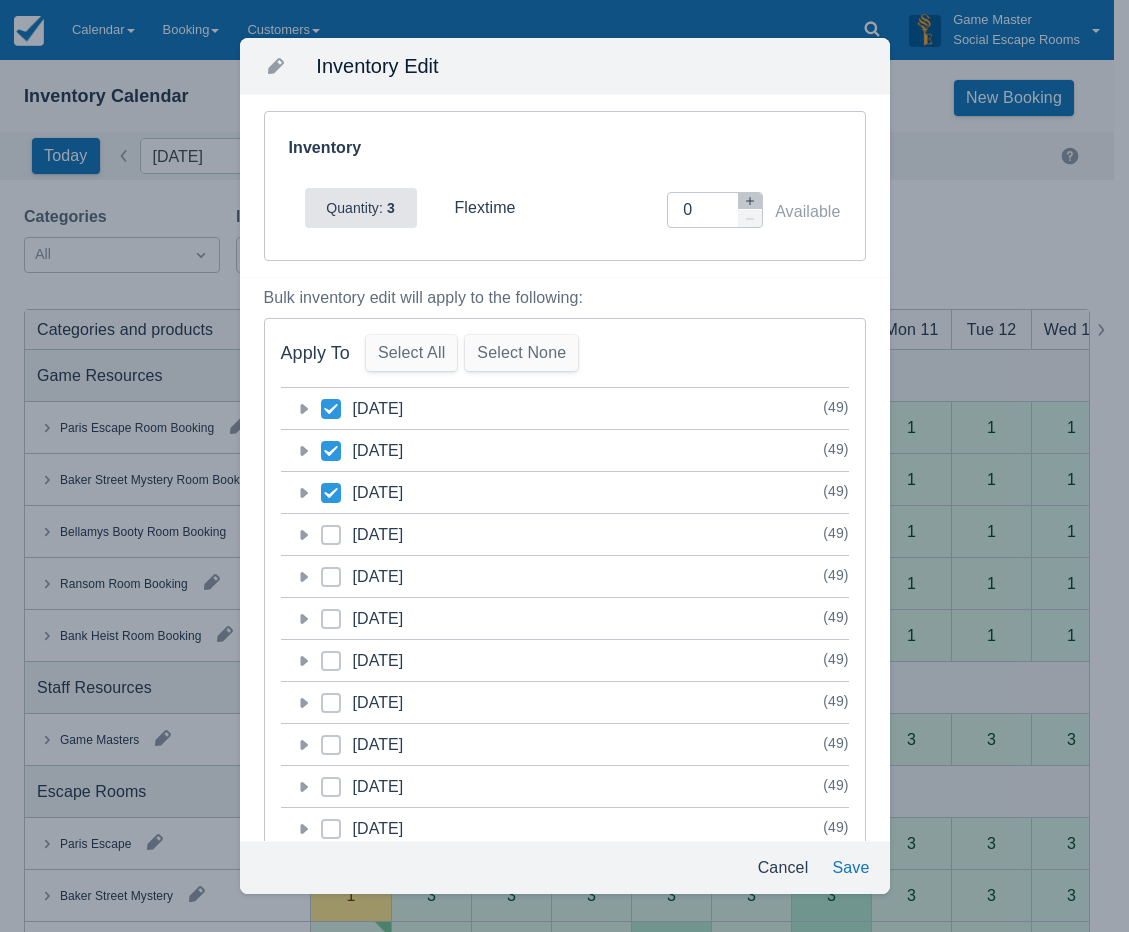 checkbox on "true" 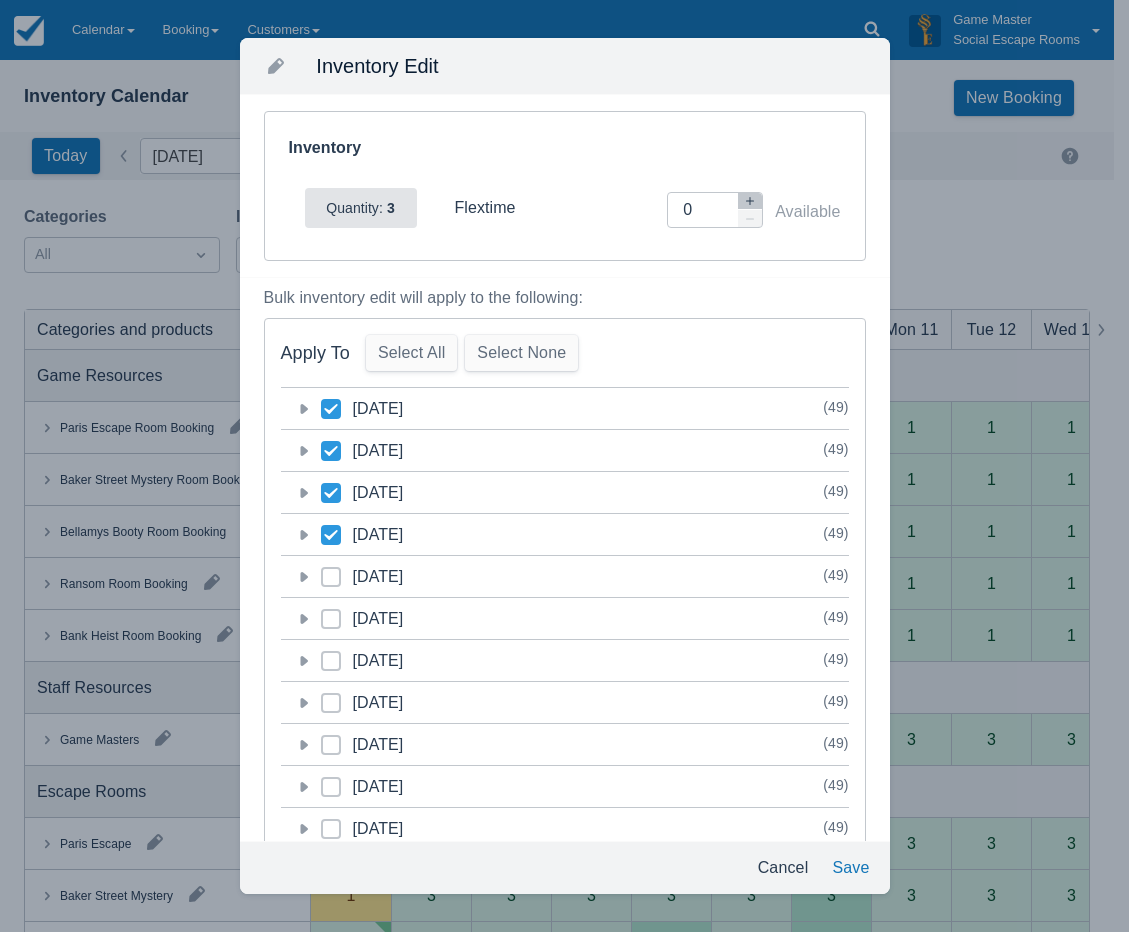 checkbox on "true" 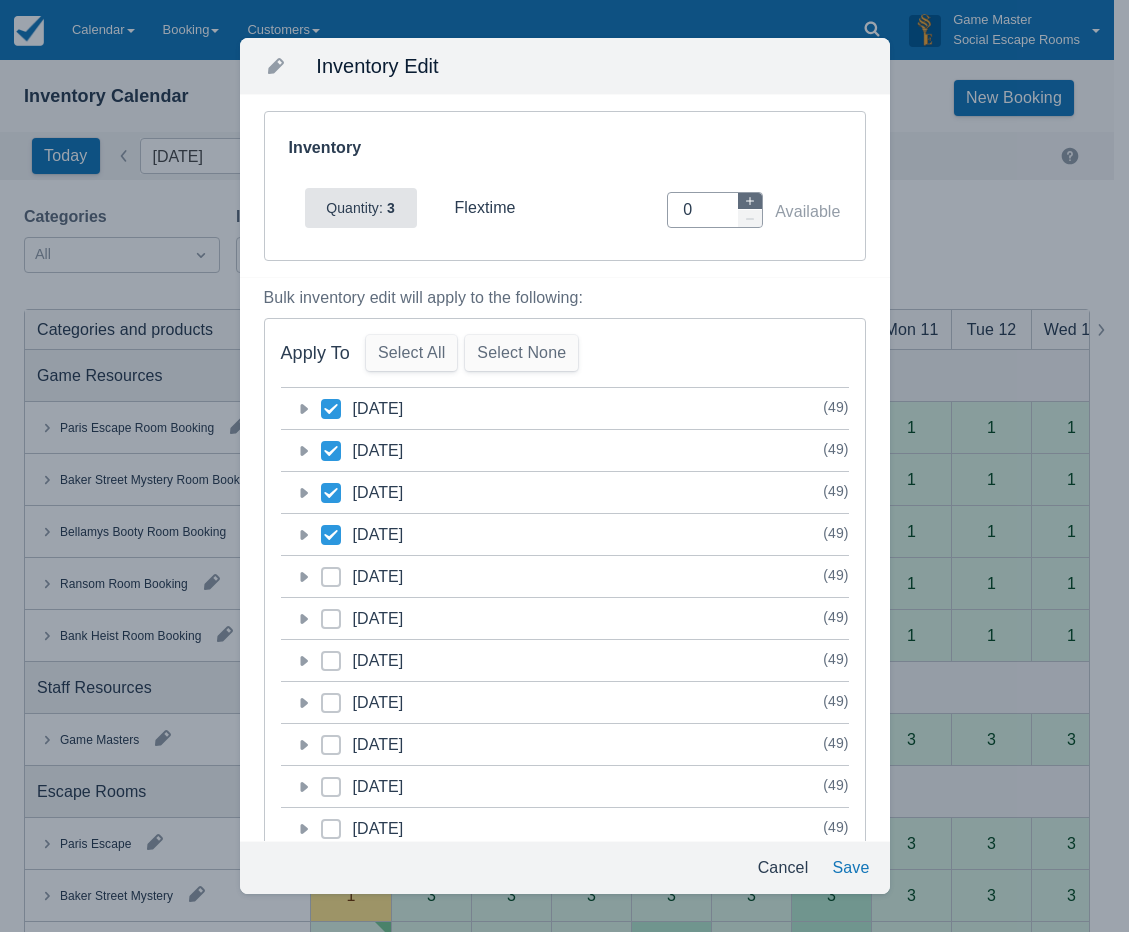 click 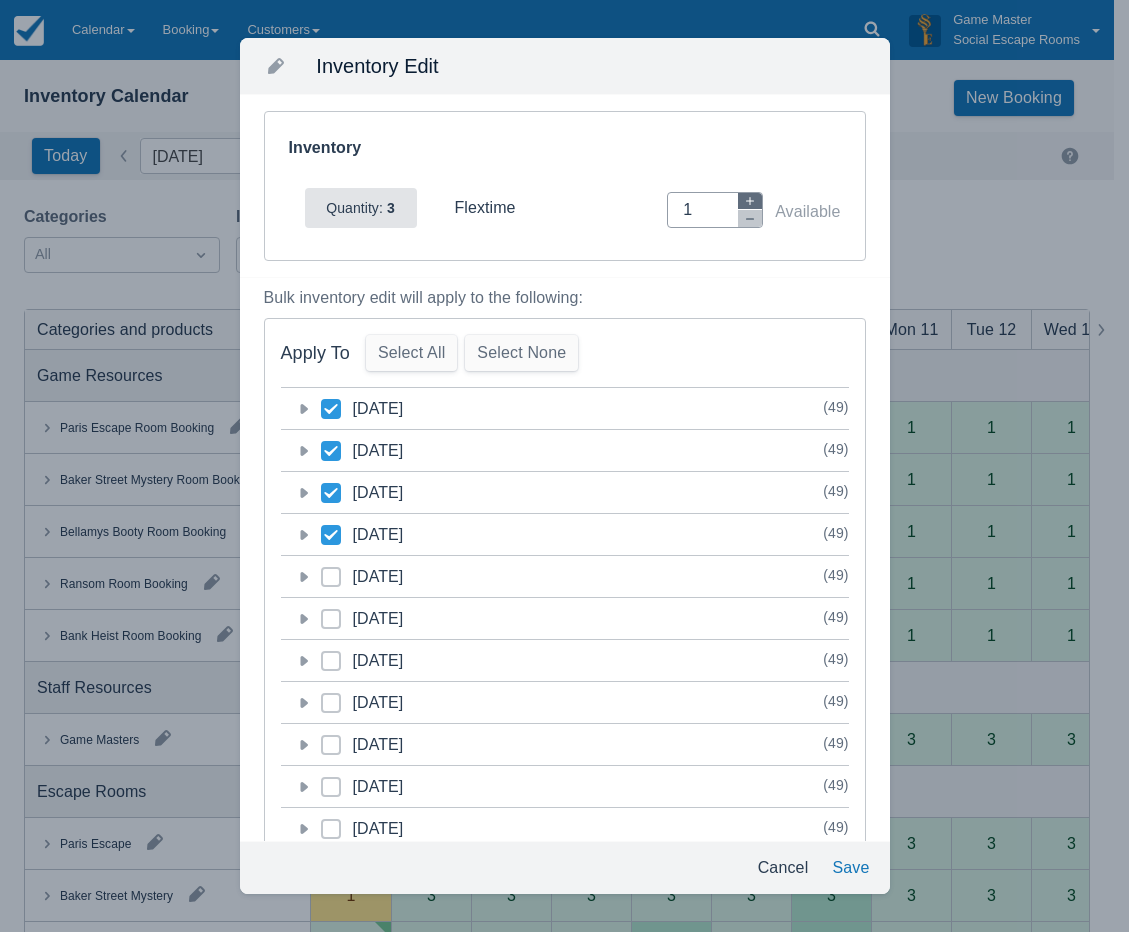click 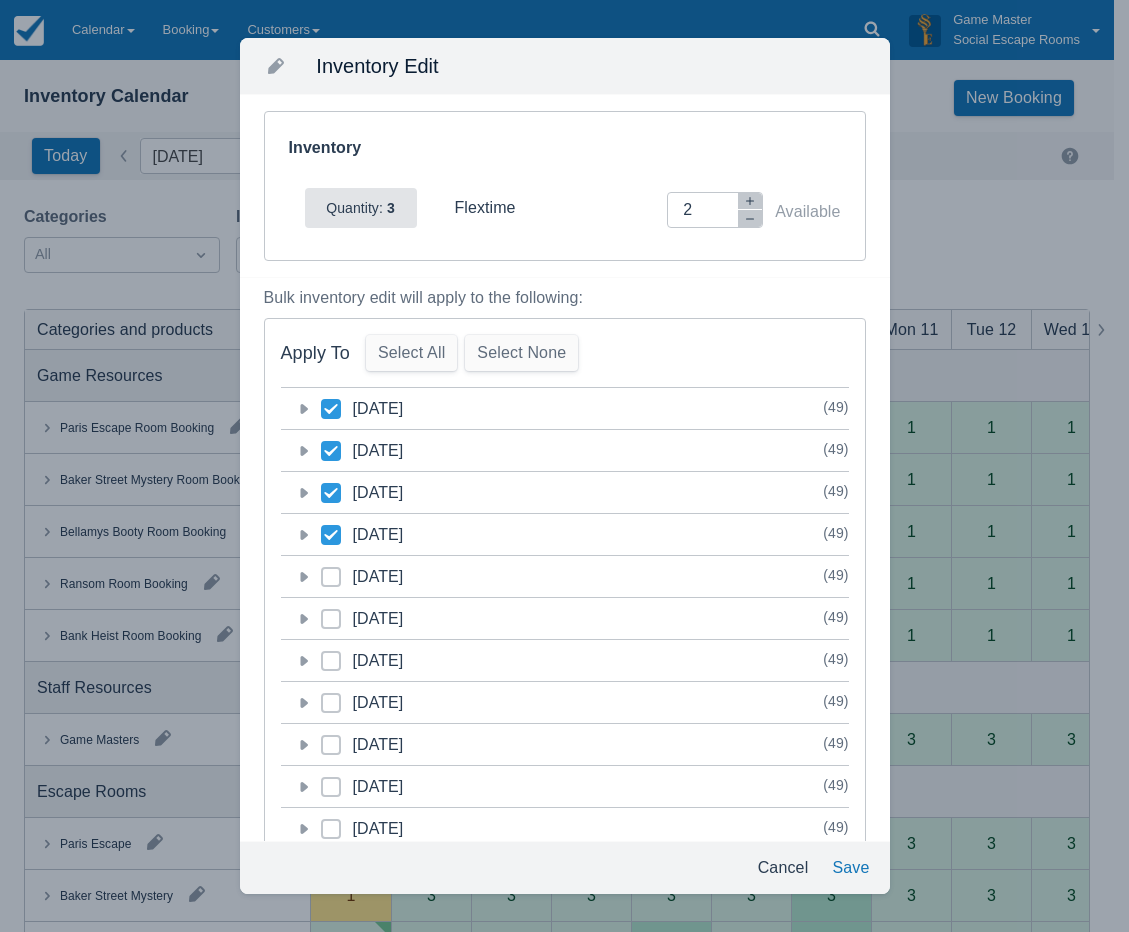 click 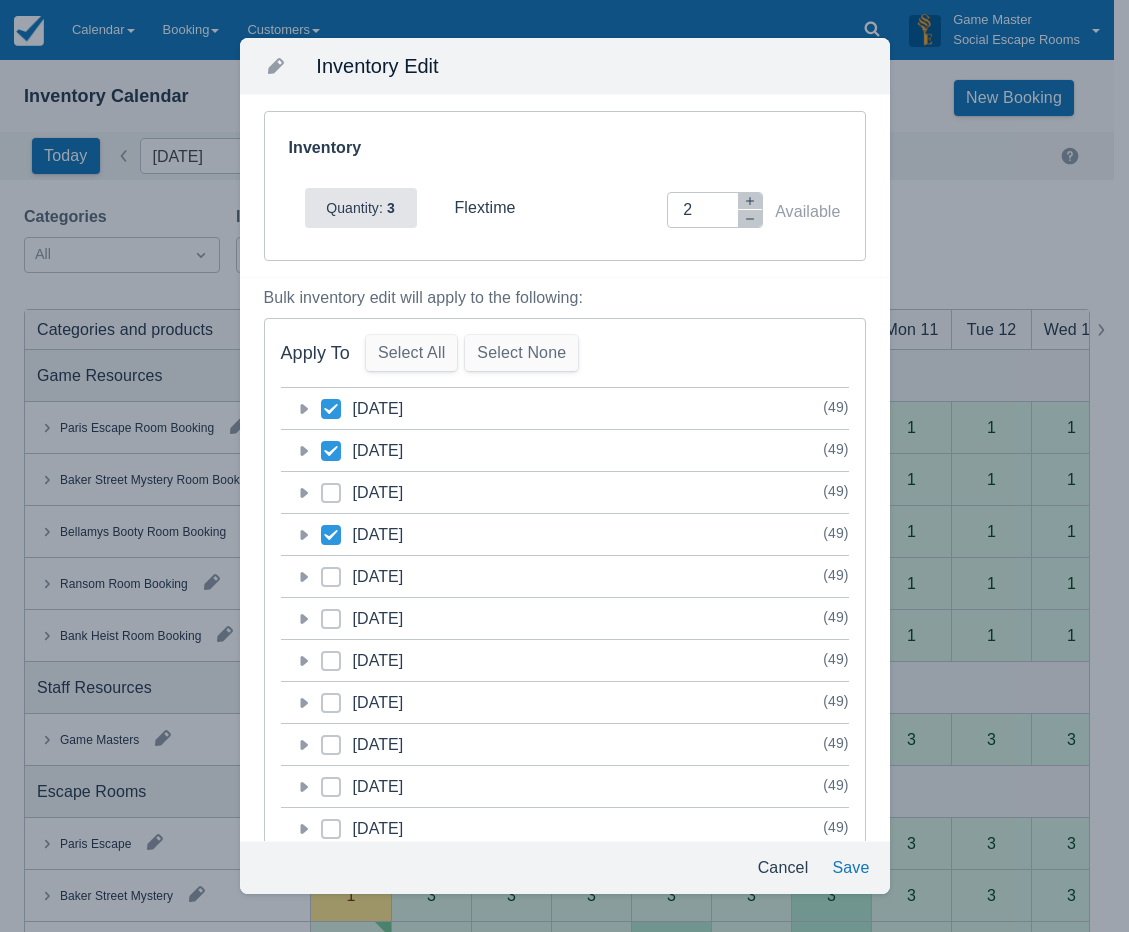 checkbox on "false" 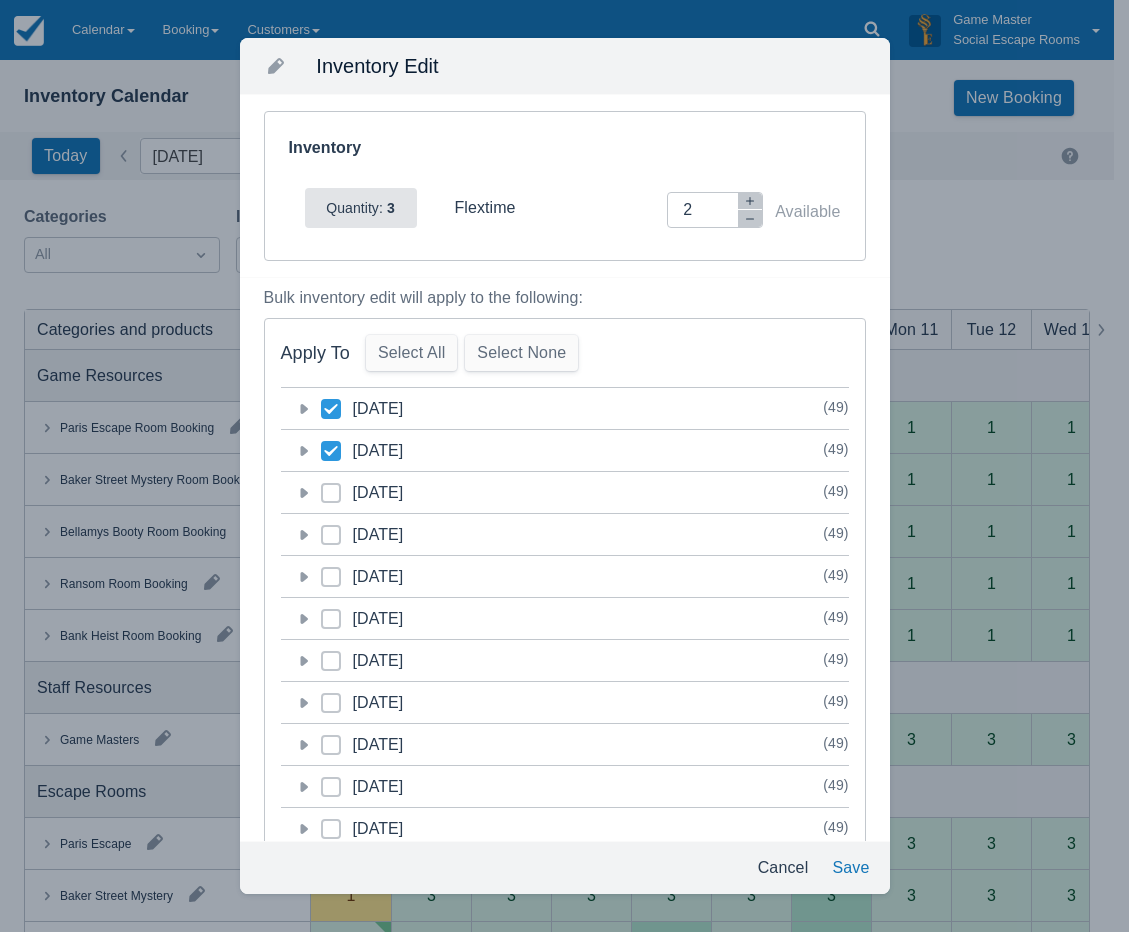 checkbox on "false" 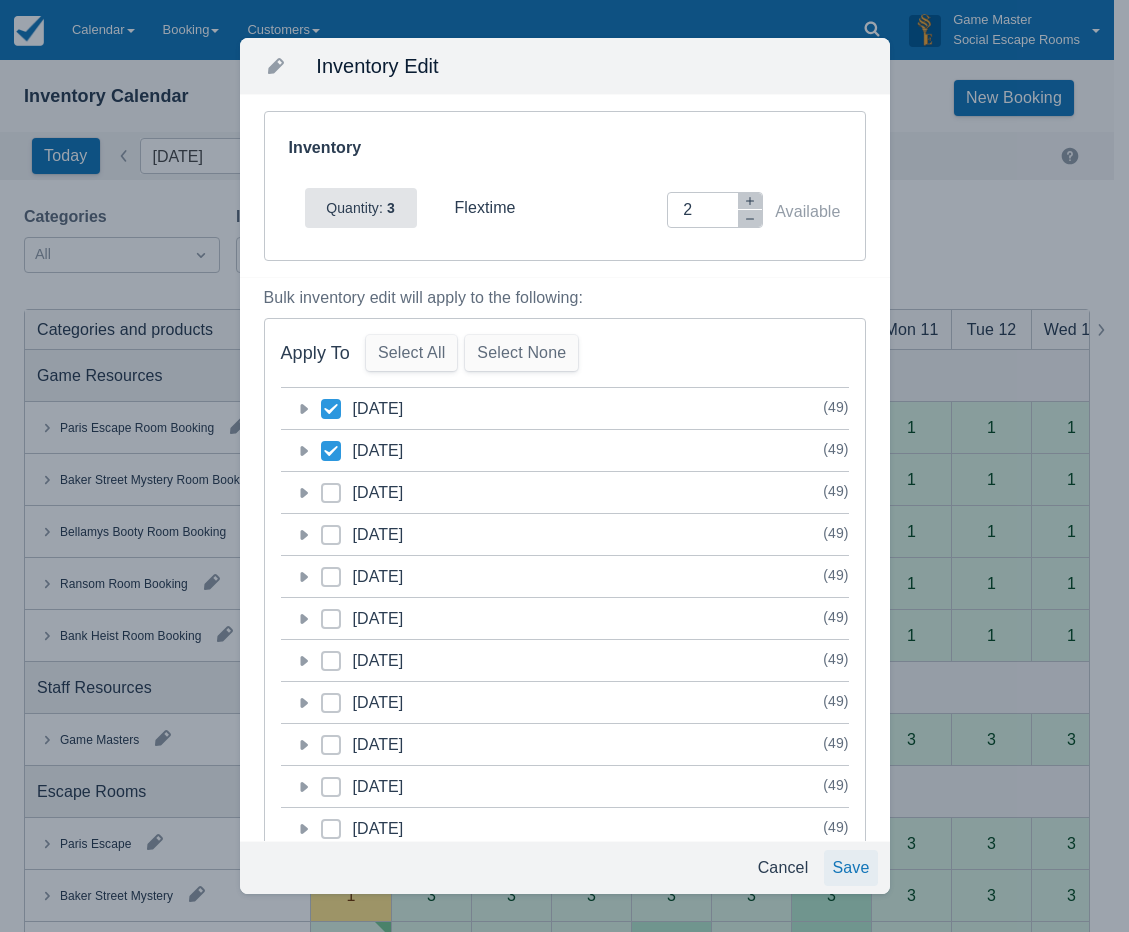 click on "Save" at bounding box center [850, 868] 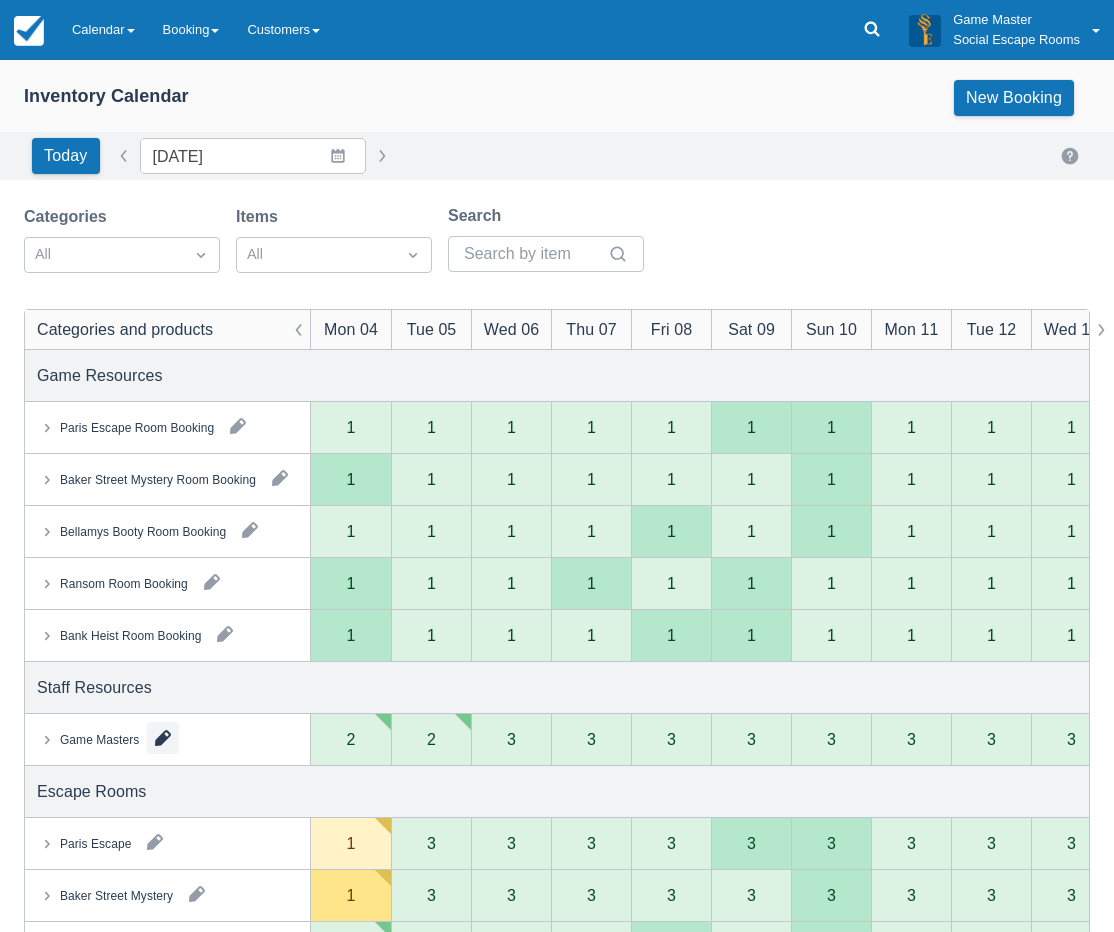 click at bounding box center [163, 738] 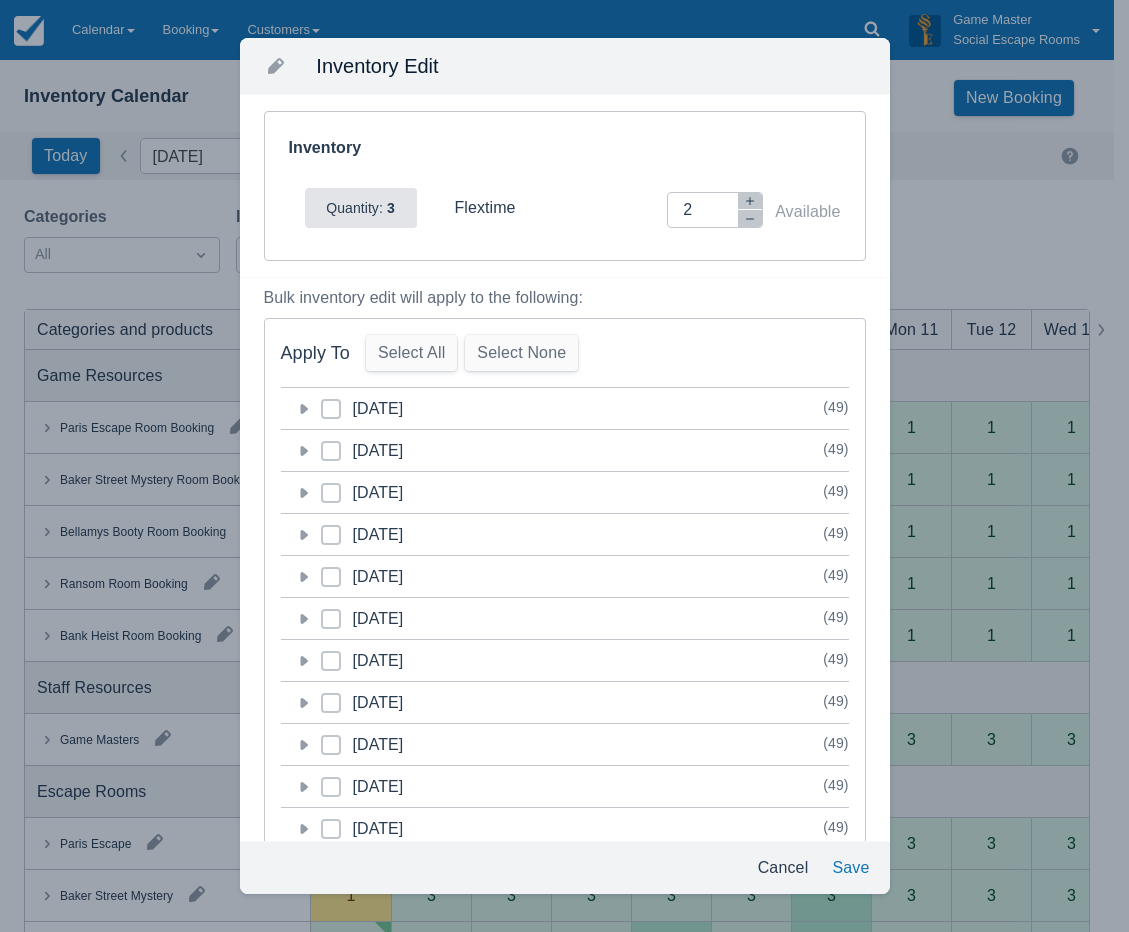 click 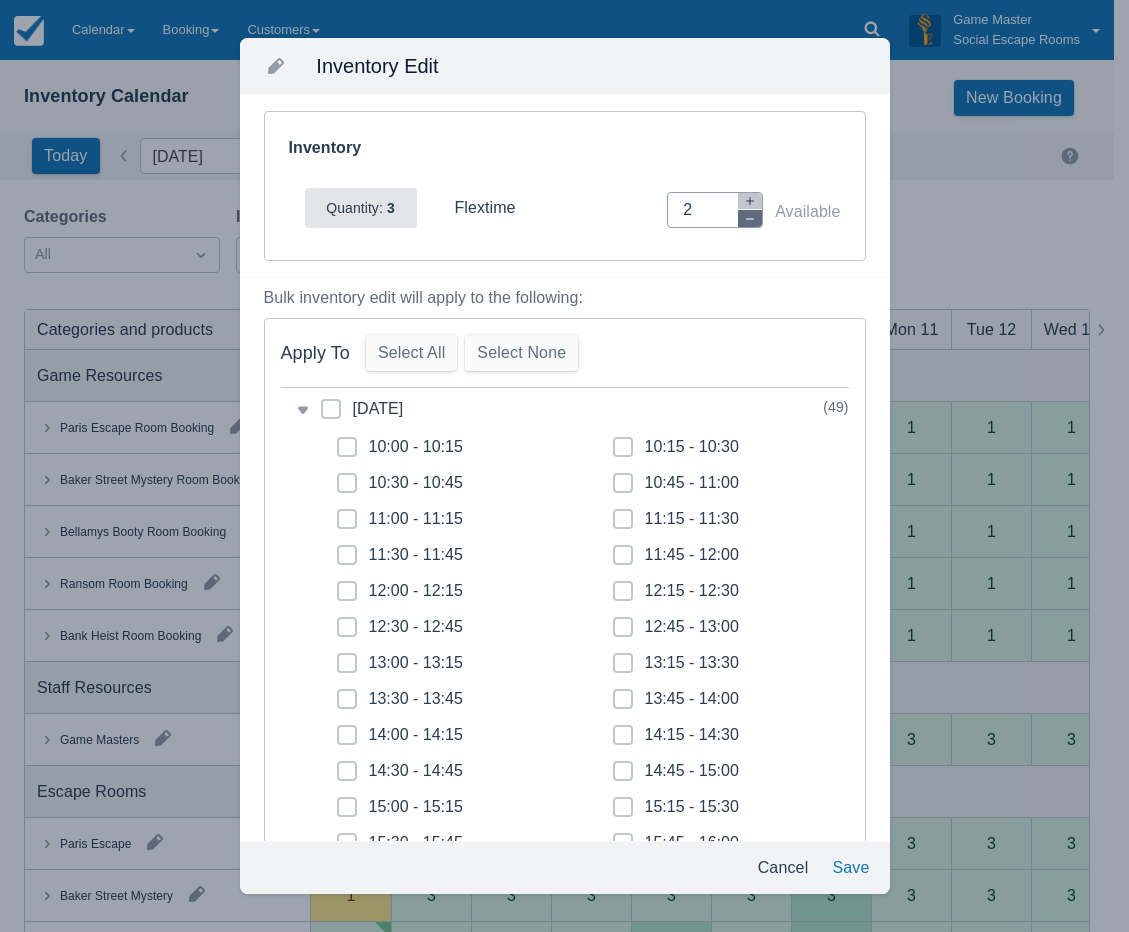 click at bounding box center (750, 218) 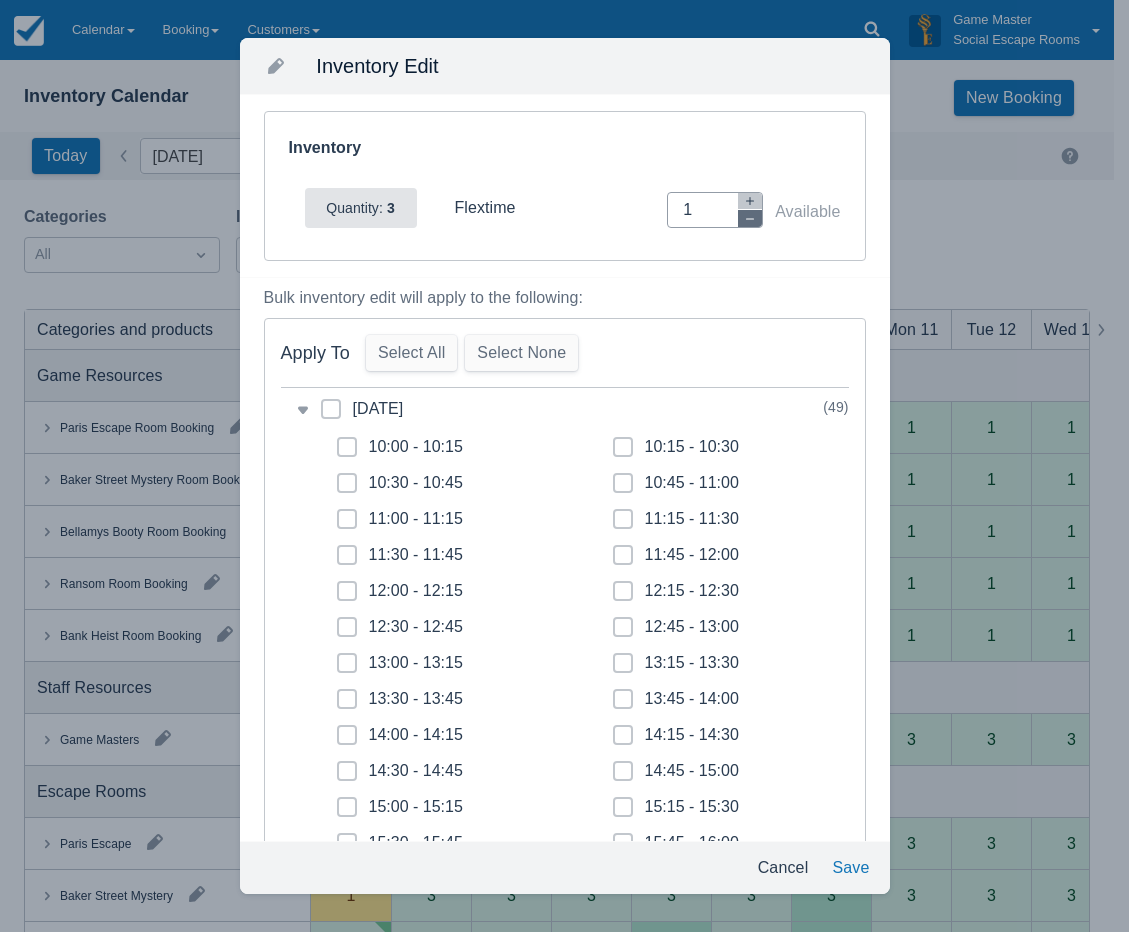 click at bounding box center (750, 218) 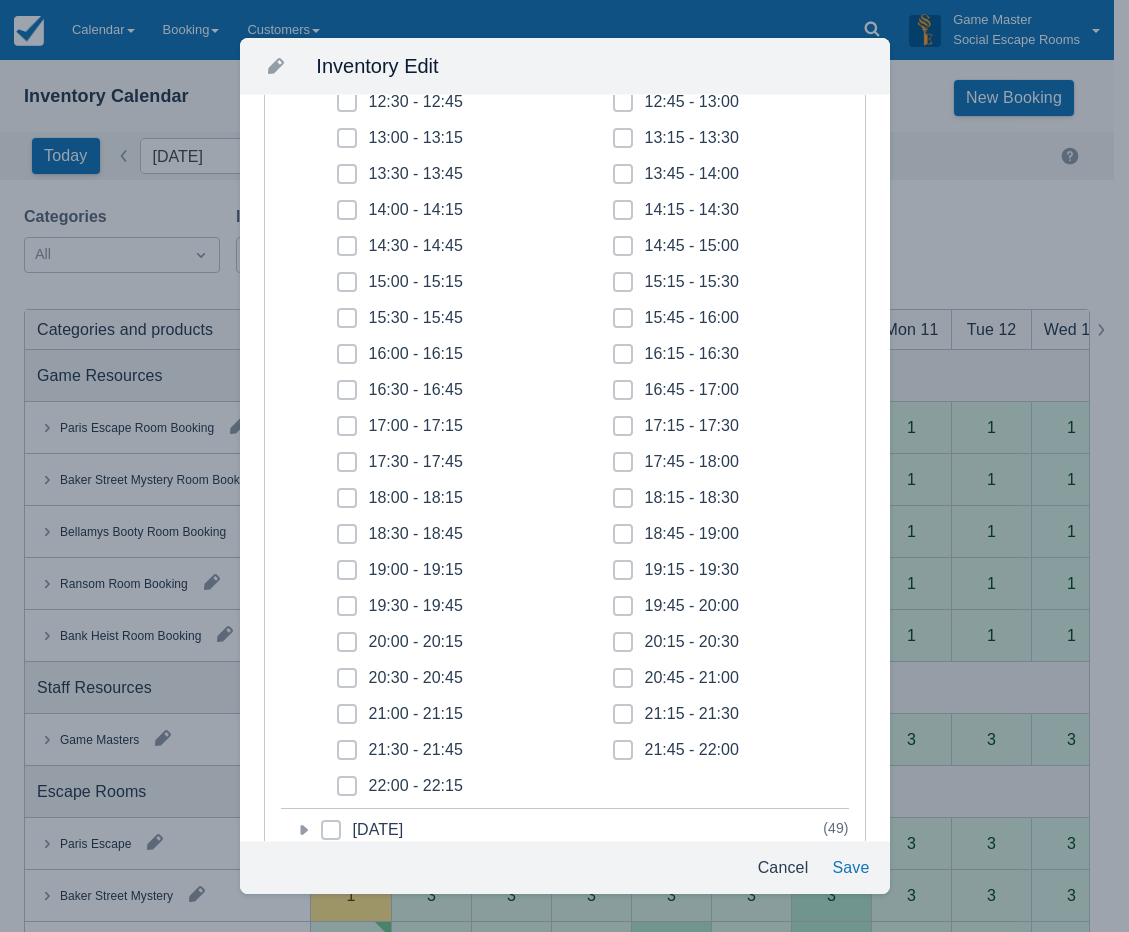 scroll, scrollTop: 600, scrollLeft: 0, axis: vertical 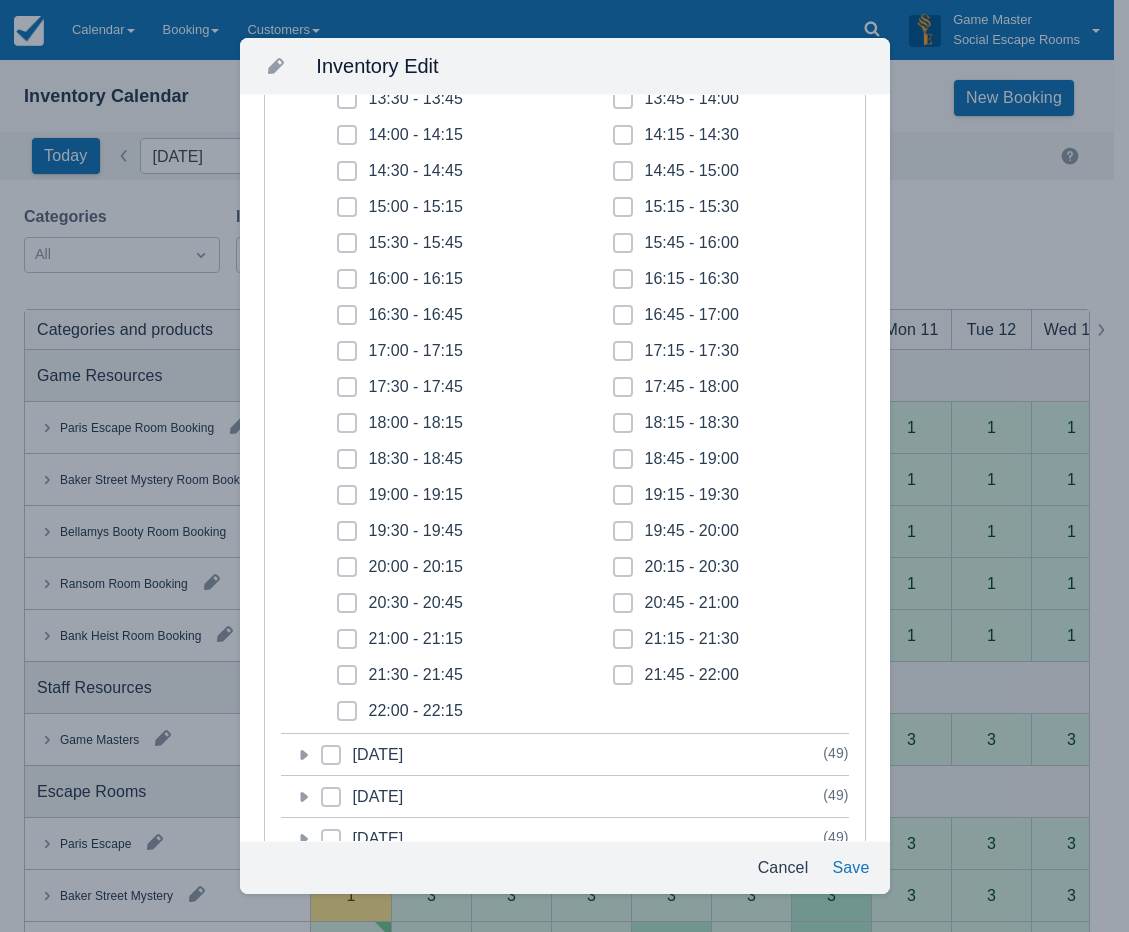 click 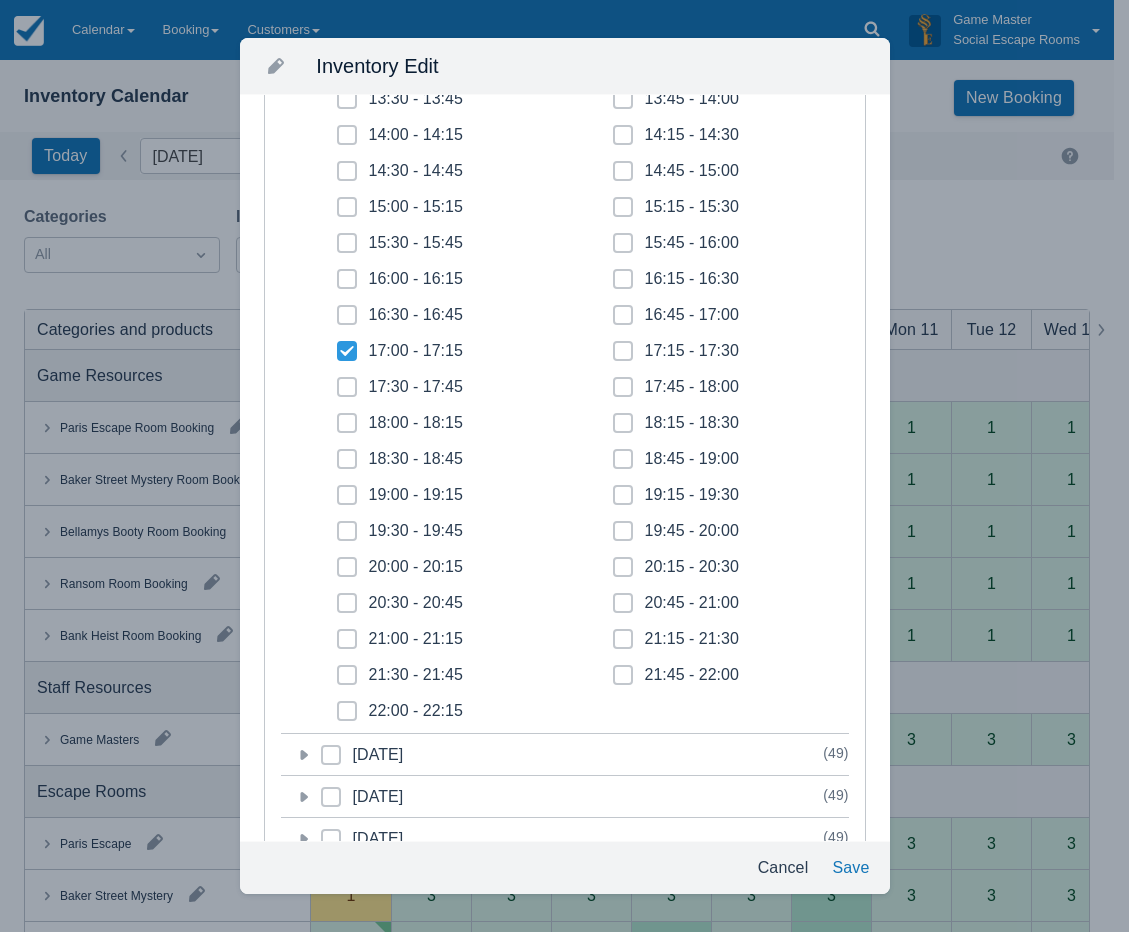 checkbox on "true" 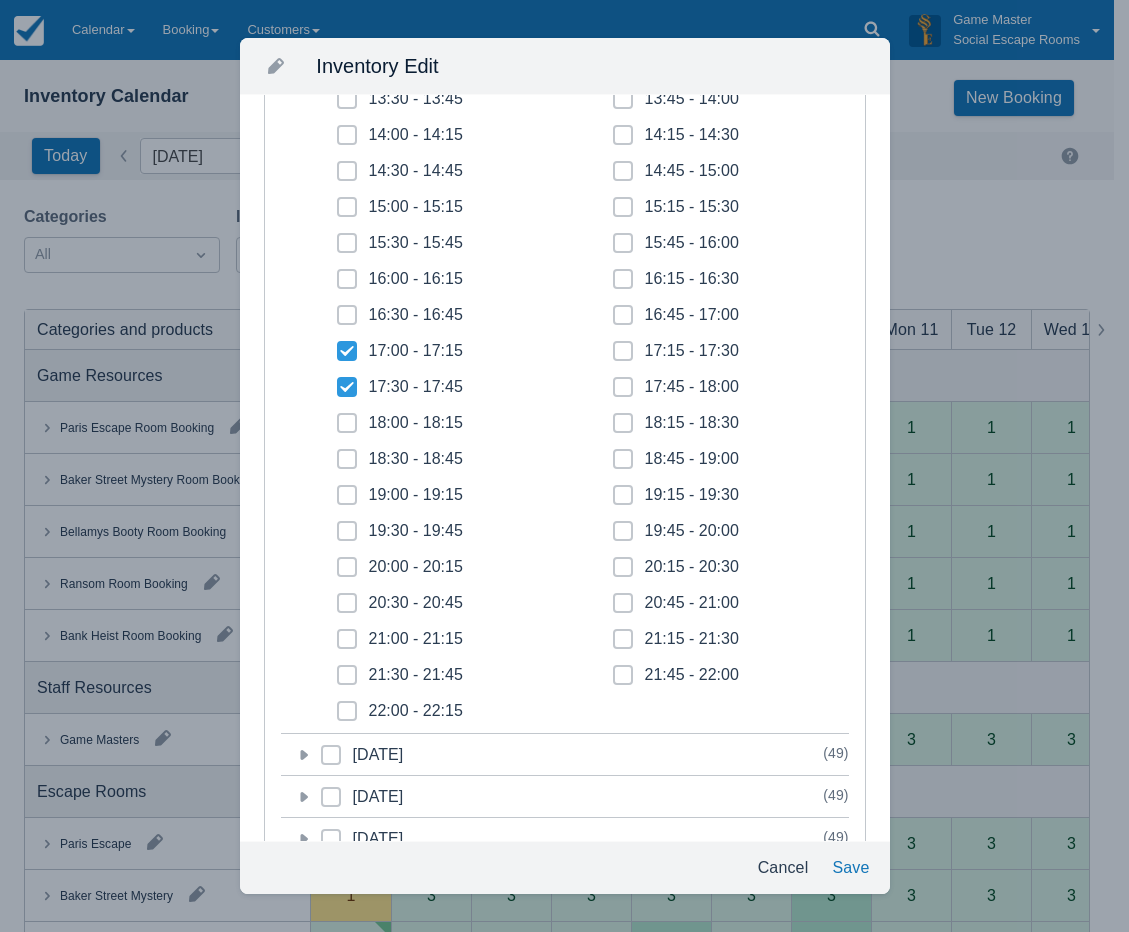 checkbox on "true" 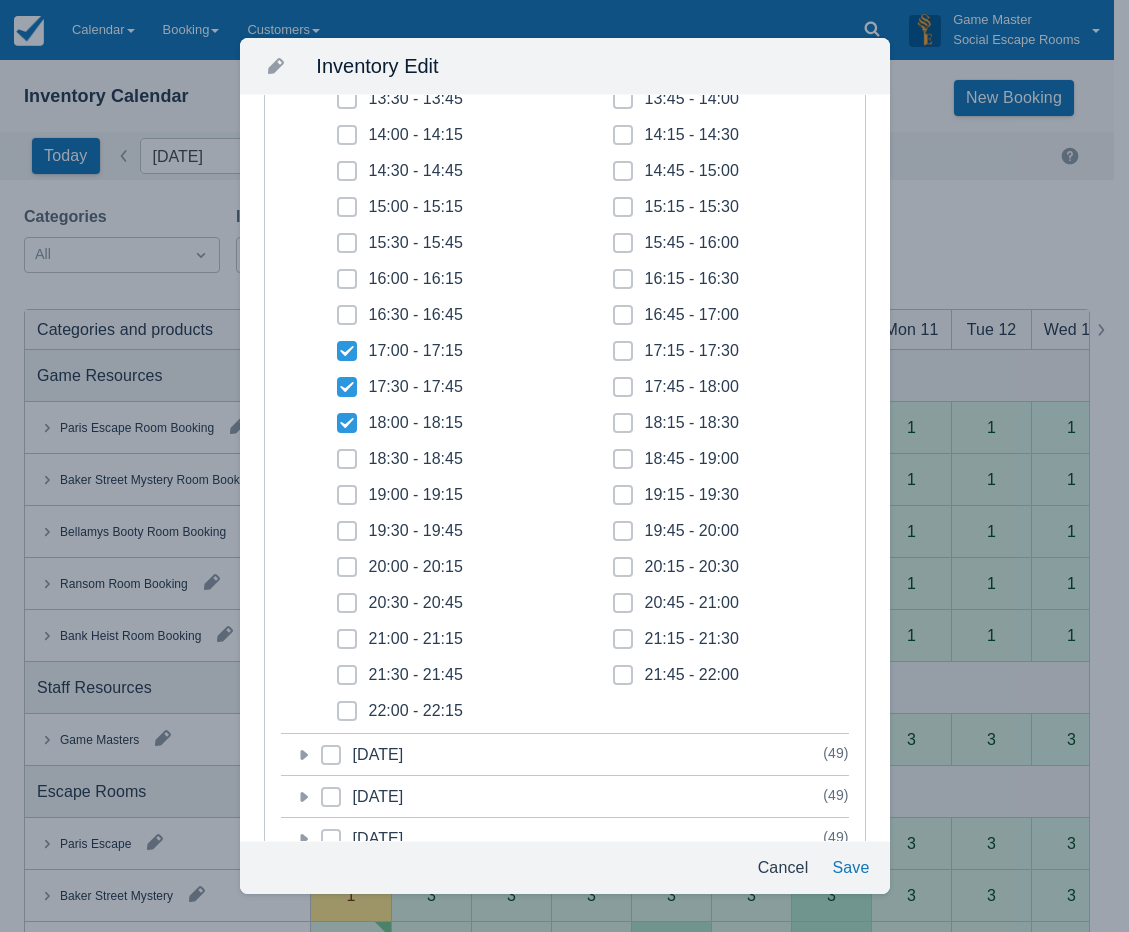 click at bounding box center [347, 467] 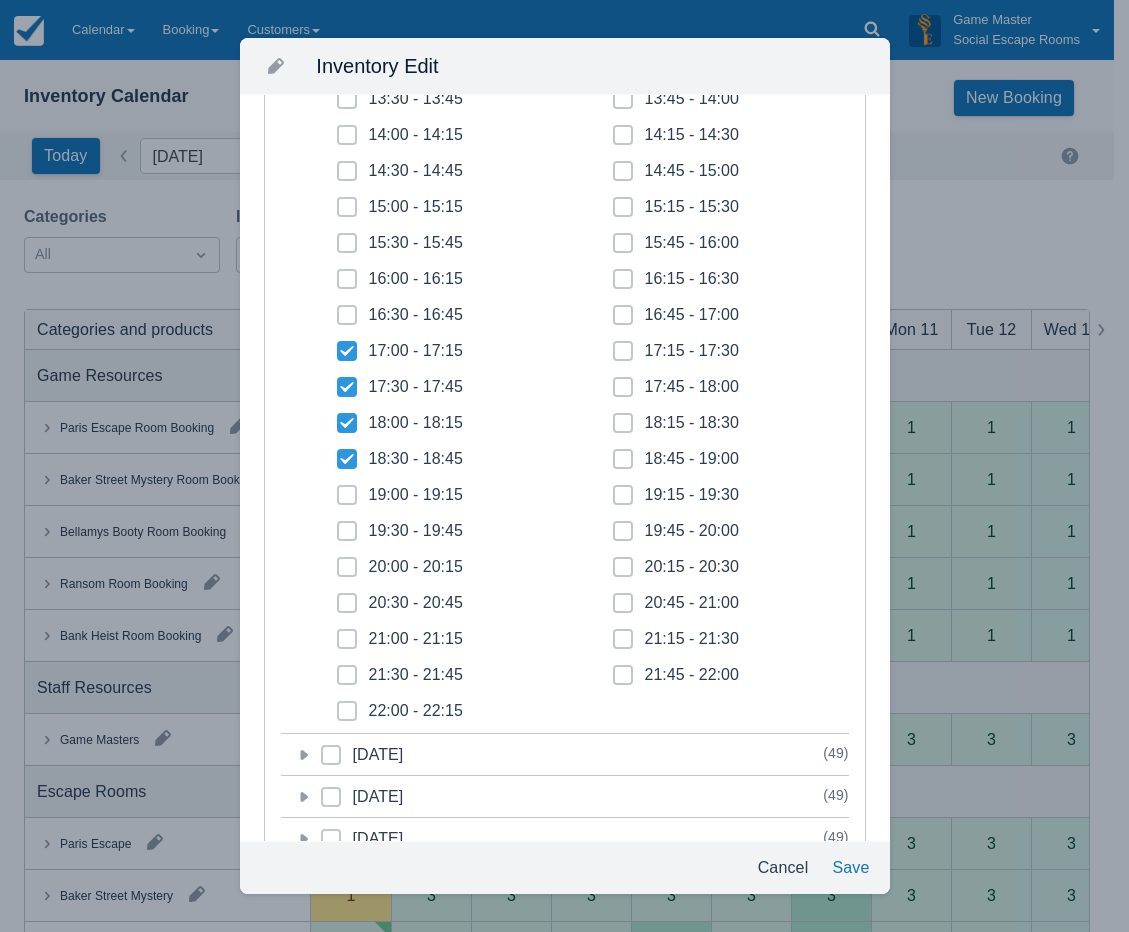 checkbox on "true" 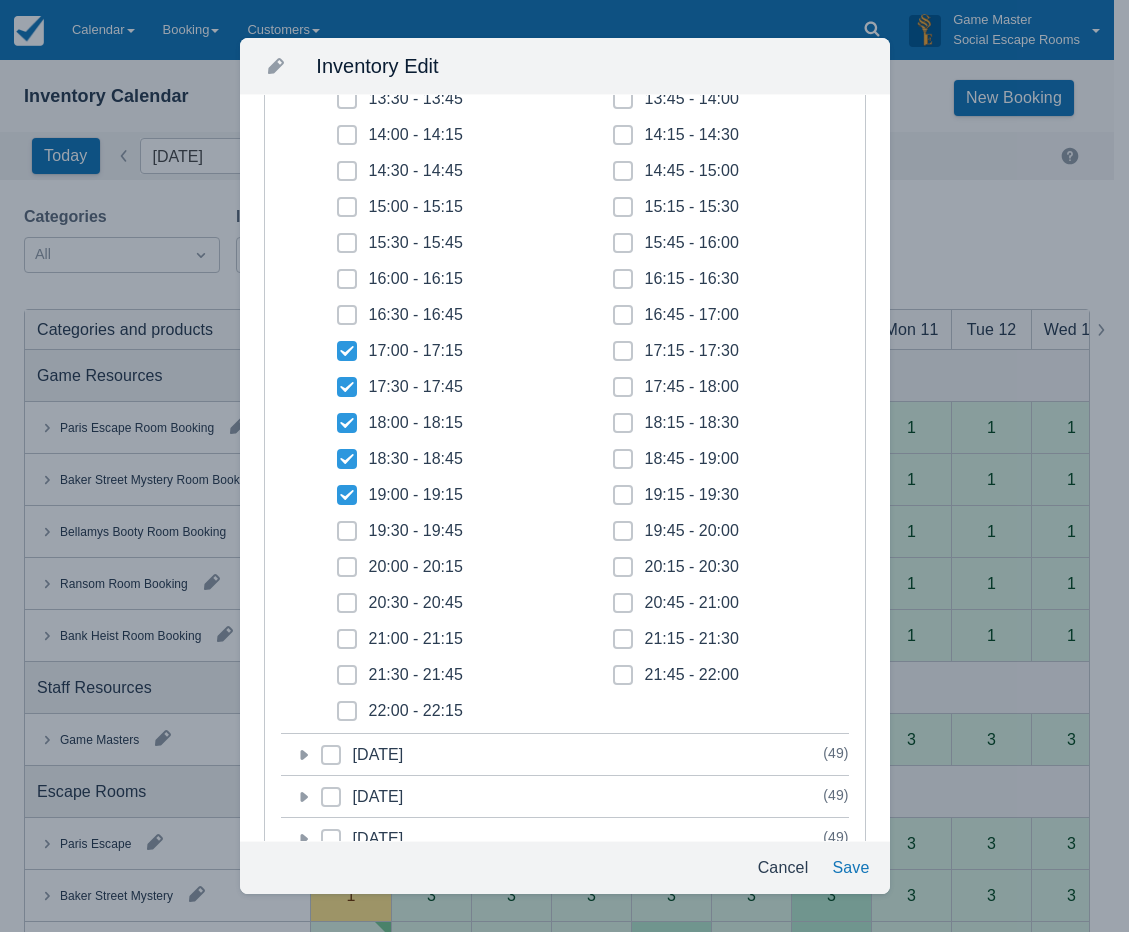 click 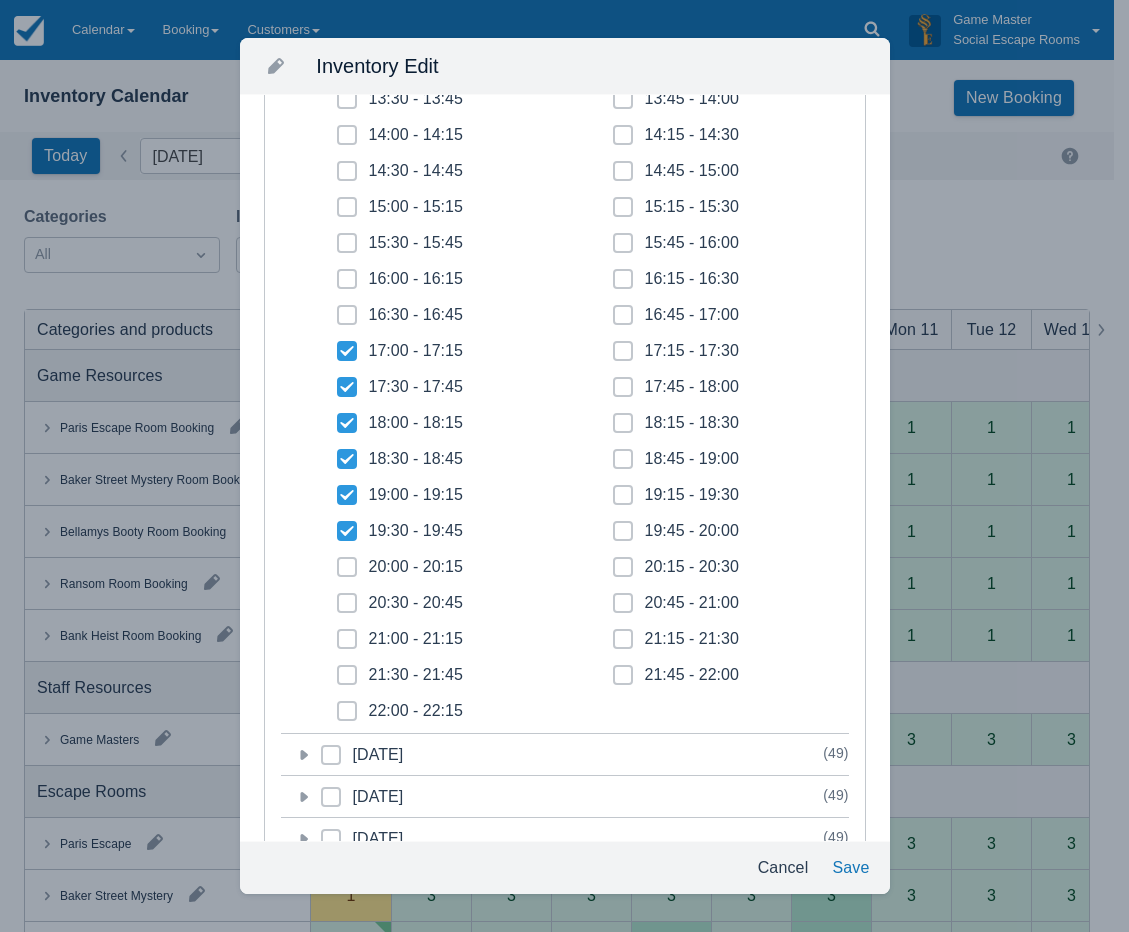 checkbox on "true" 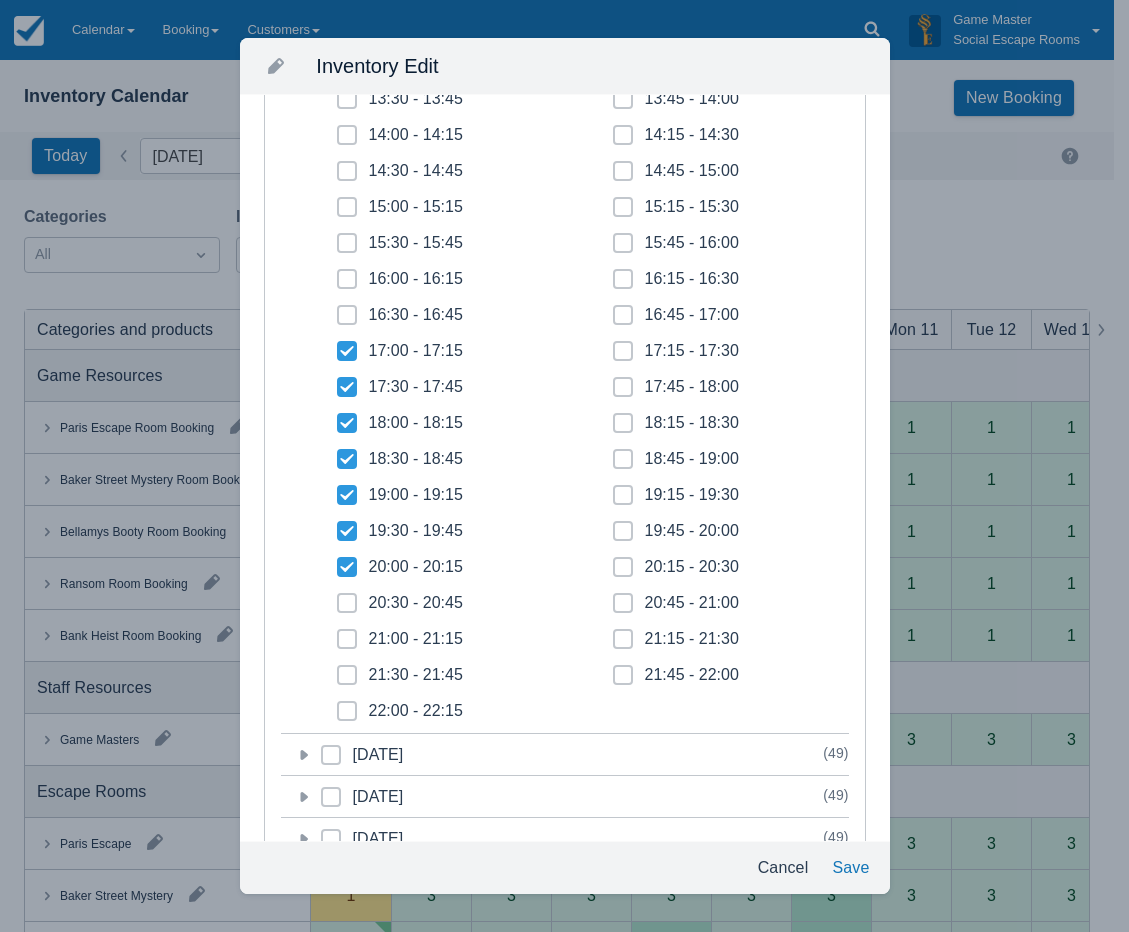 checkbox on "true" 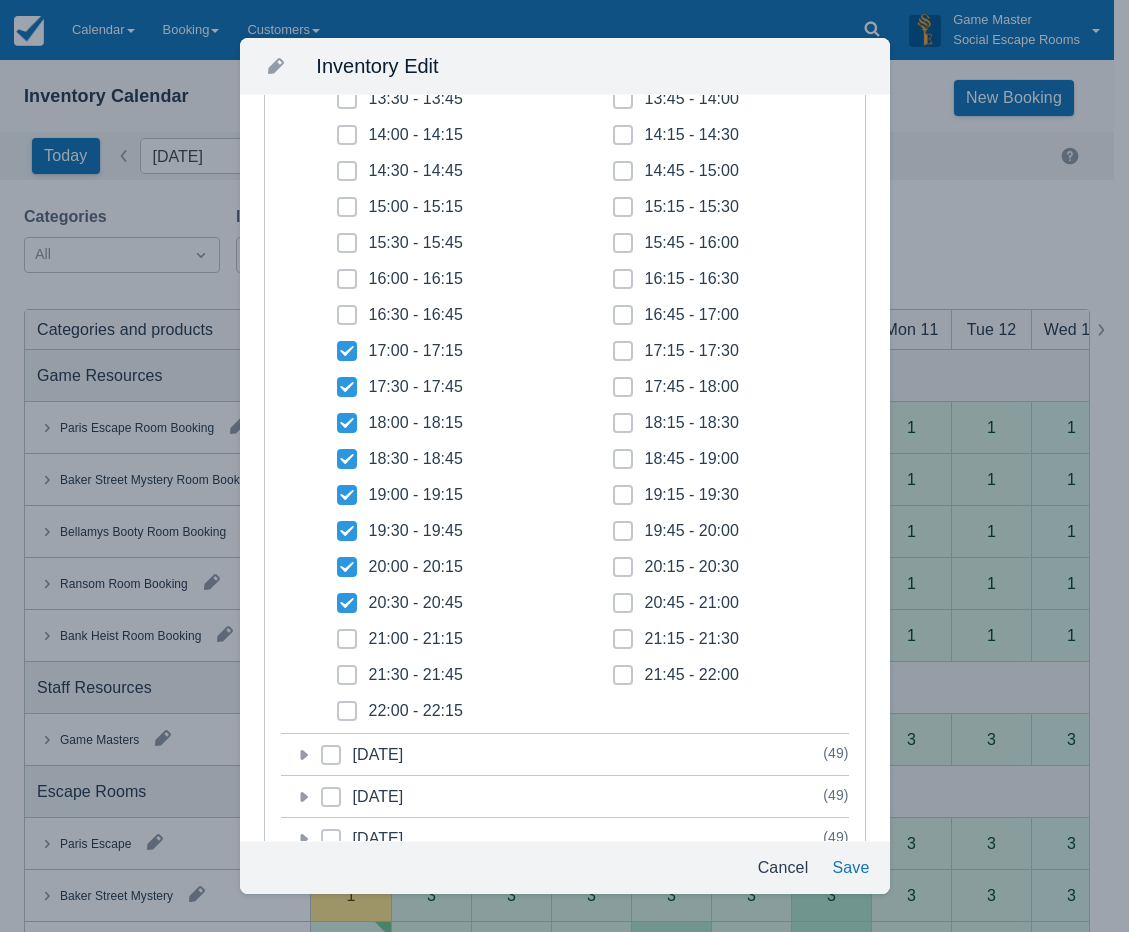 checkbox on "true" 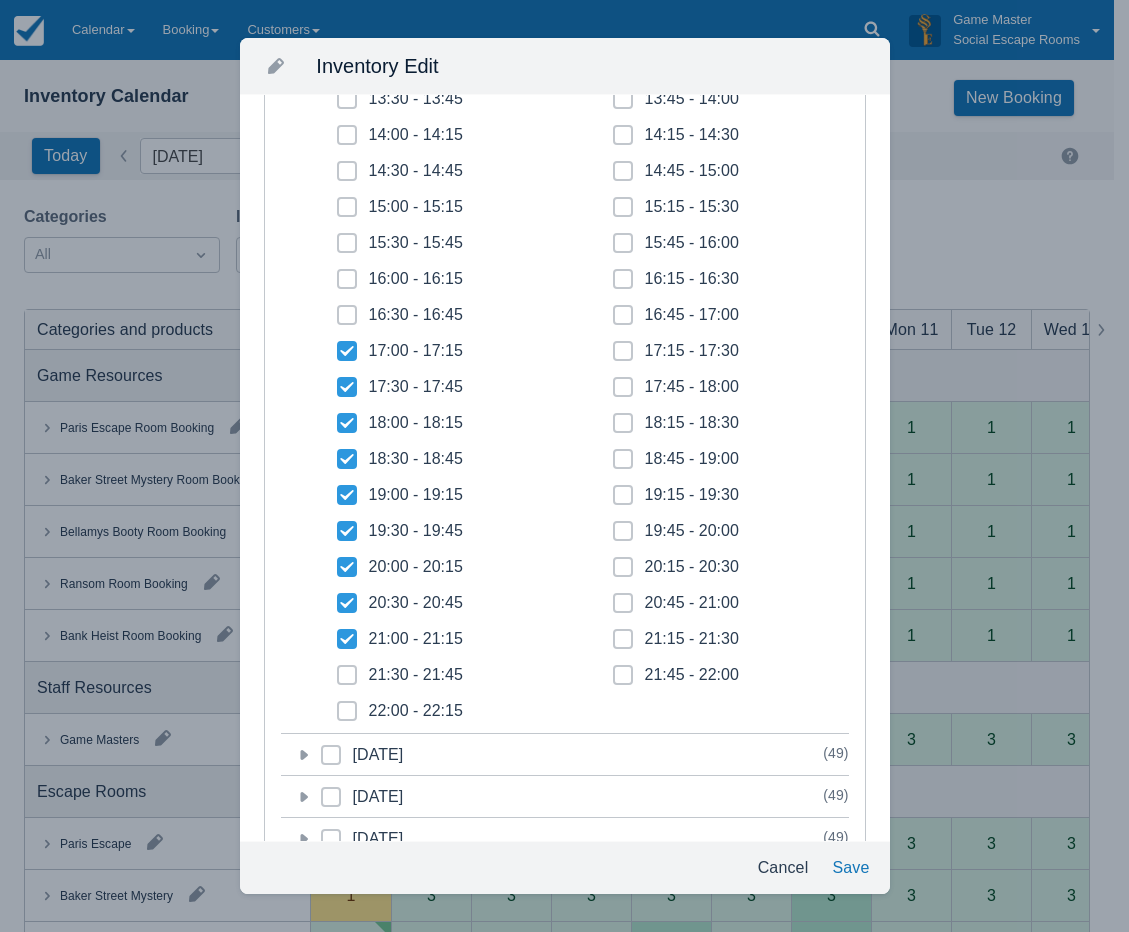 click at bounding box center [347, 683] 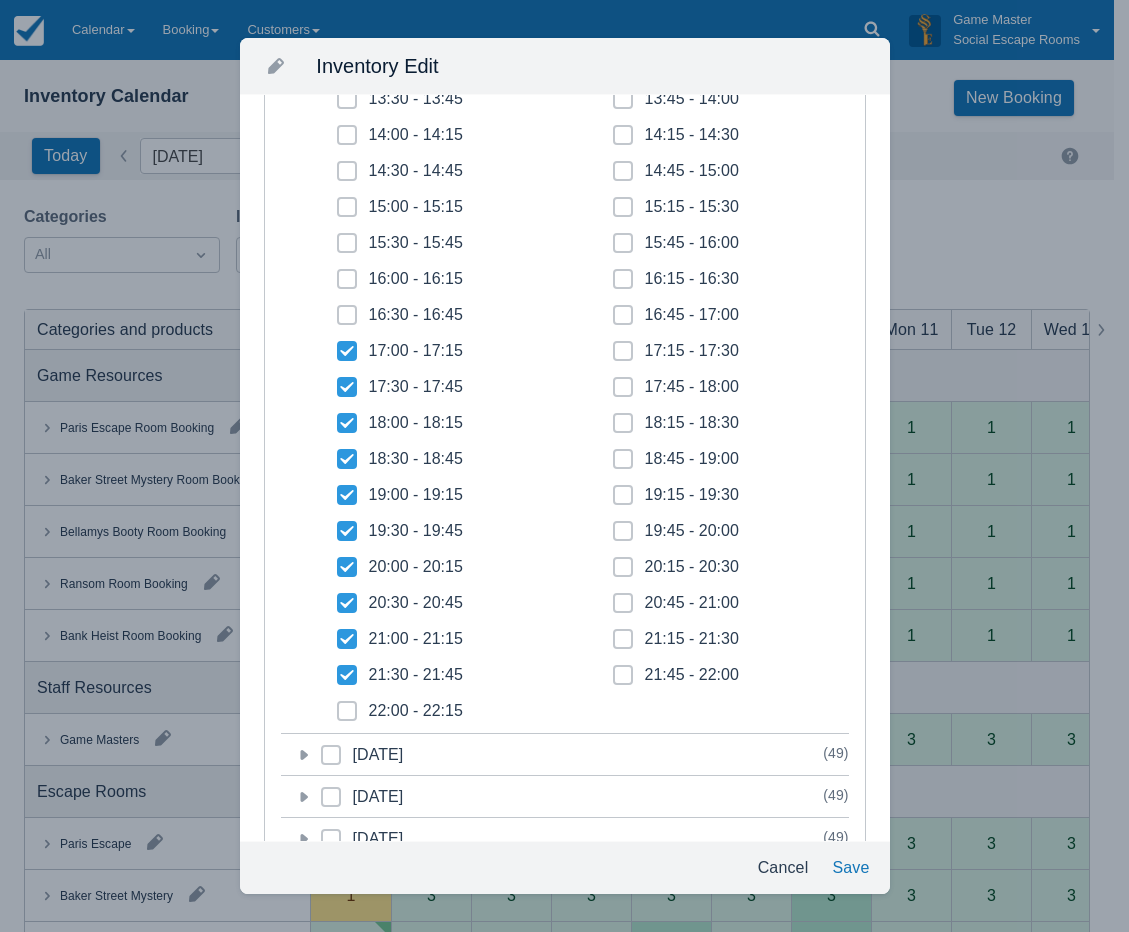 click at bounding box center (347, 719) 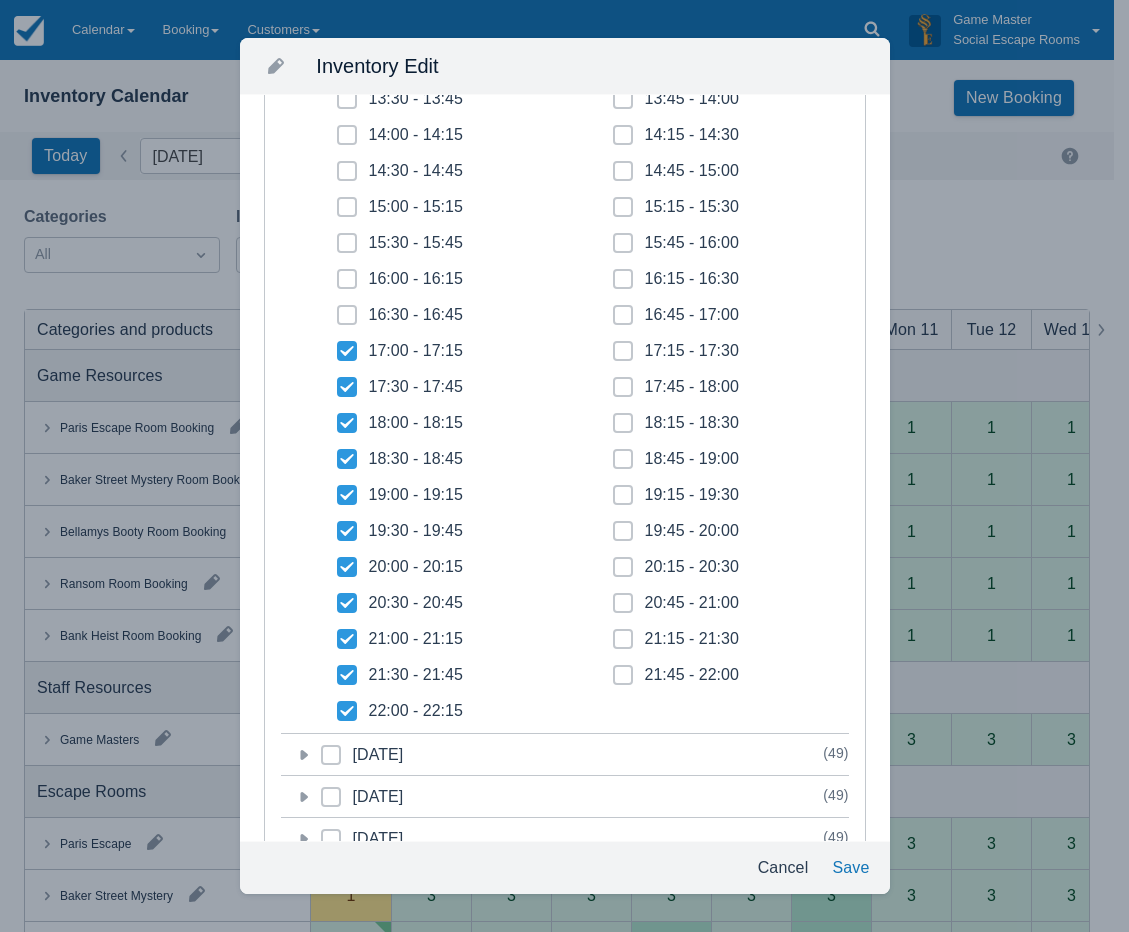 click at bounding box center [623, 683] 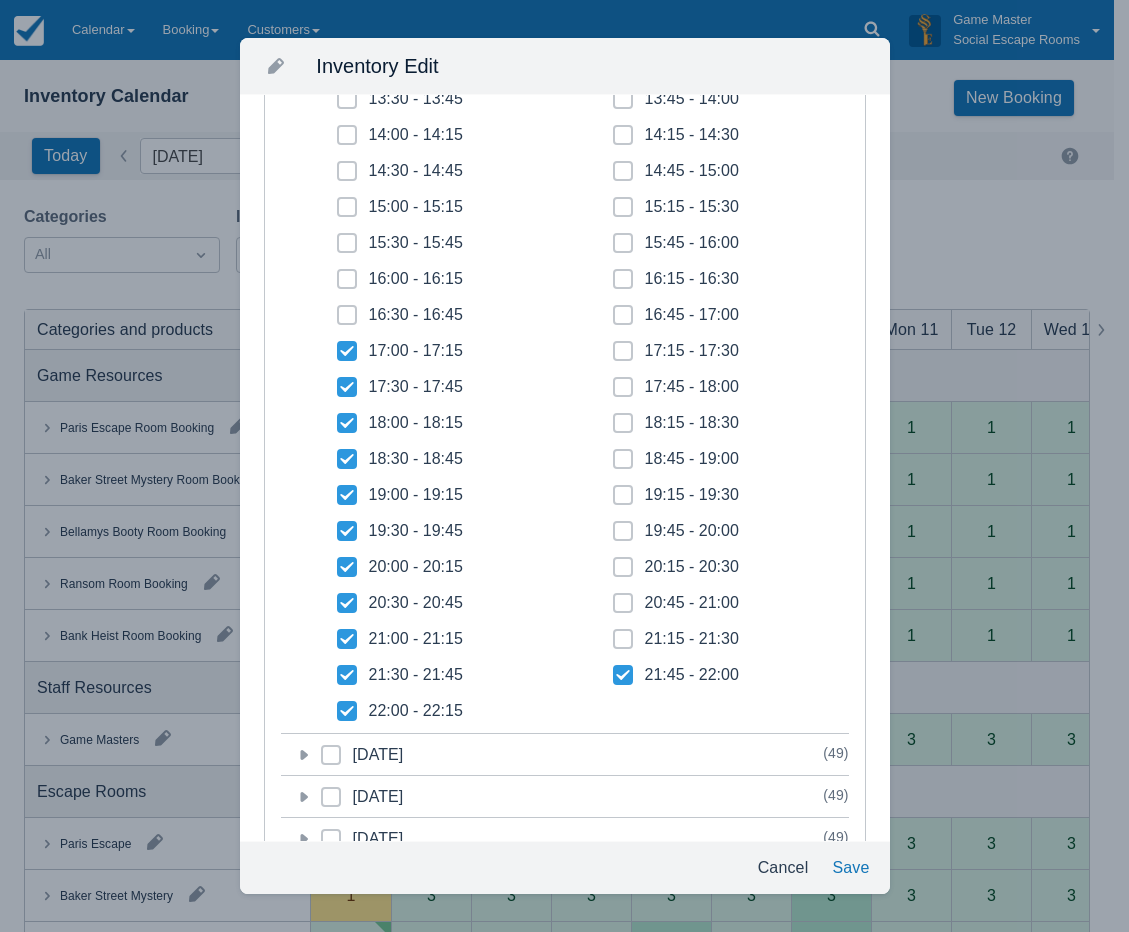 checkbox on "true" 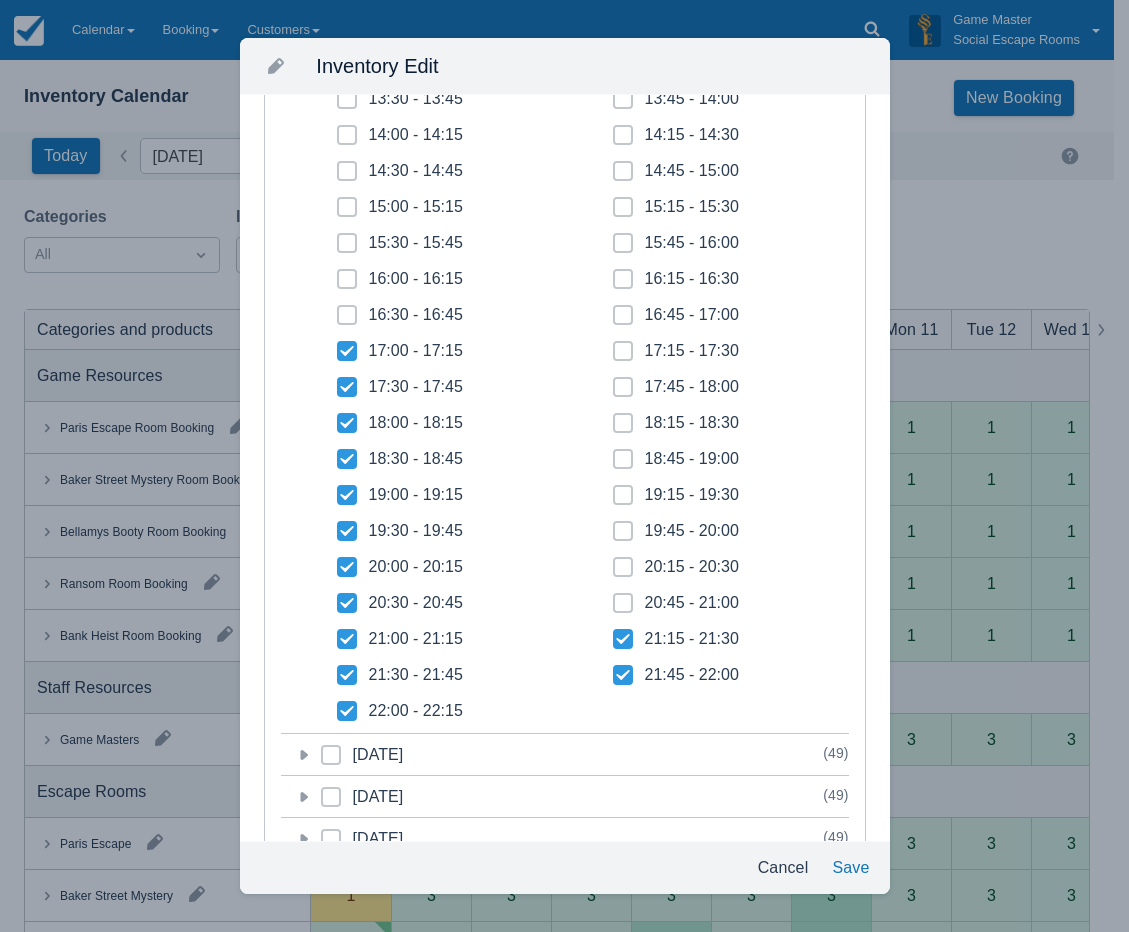 checkbox on "true" 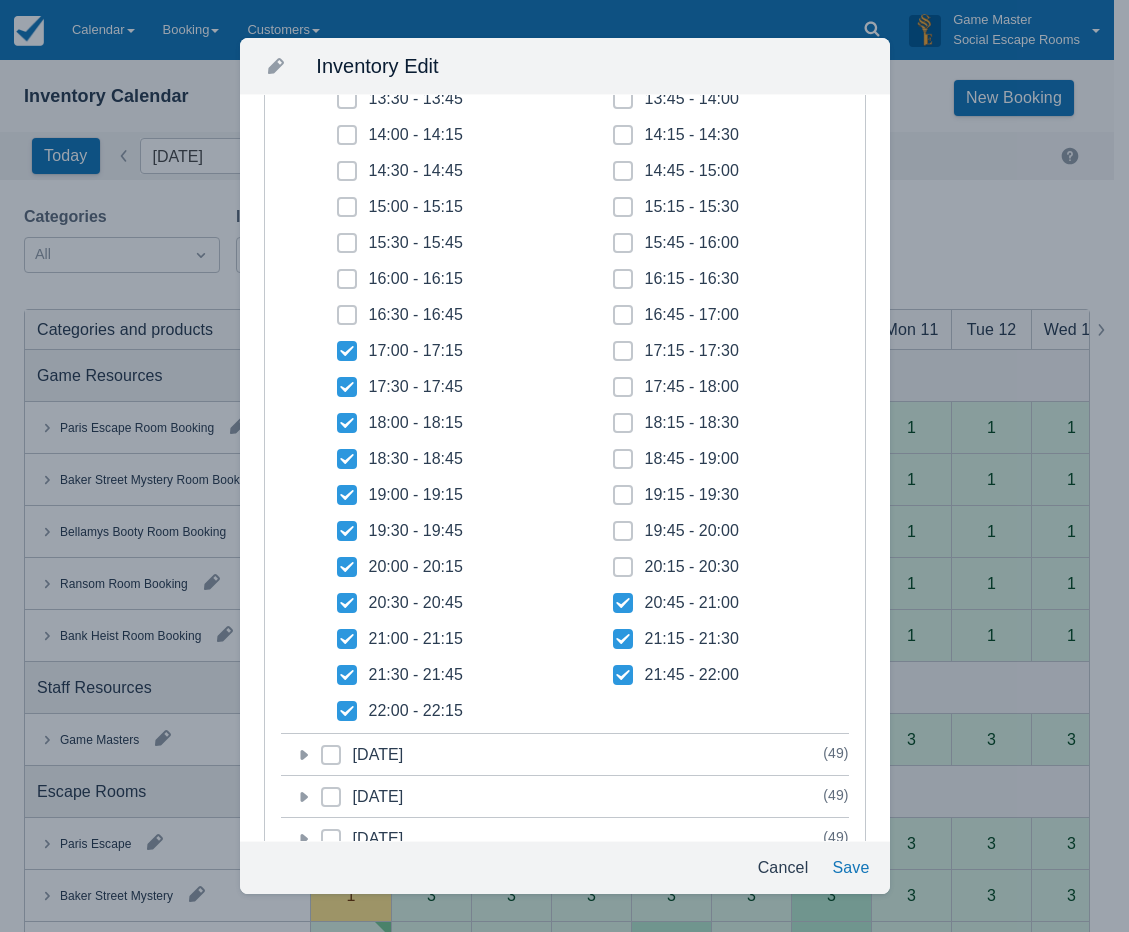 checkbox on "true" 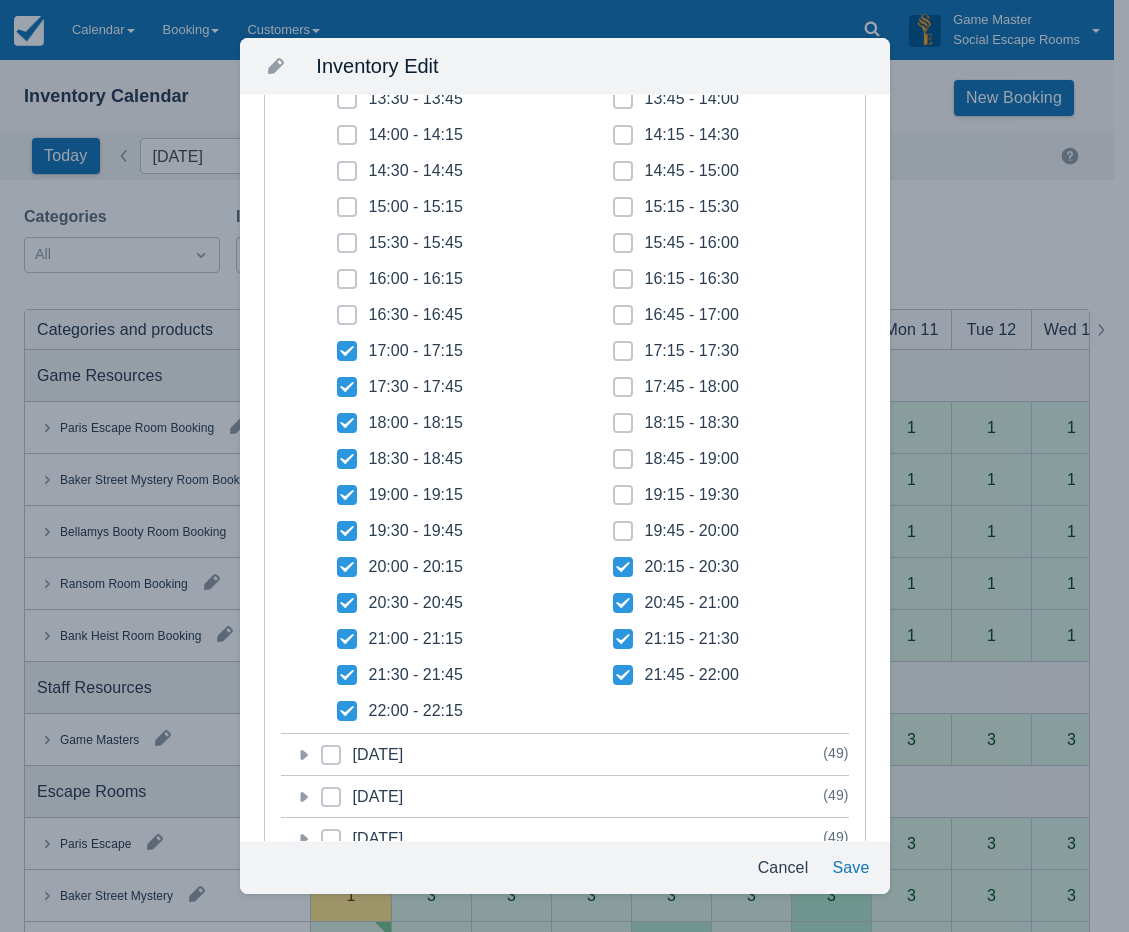 checkbox on "true" 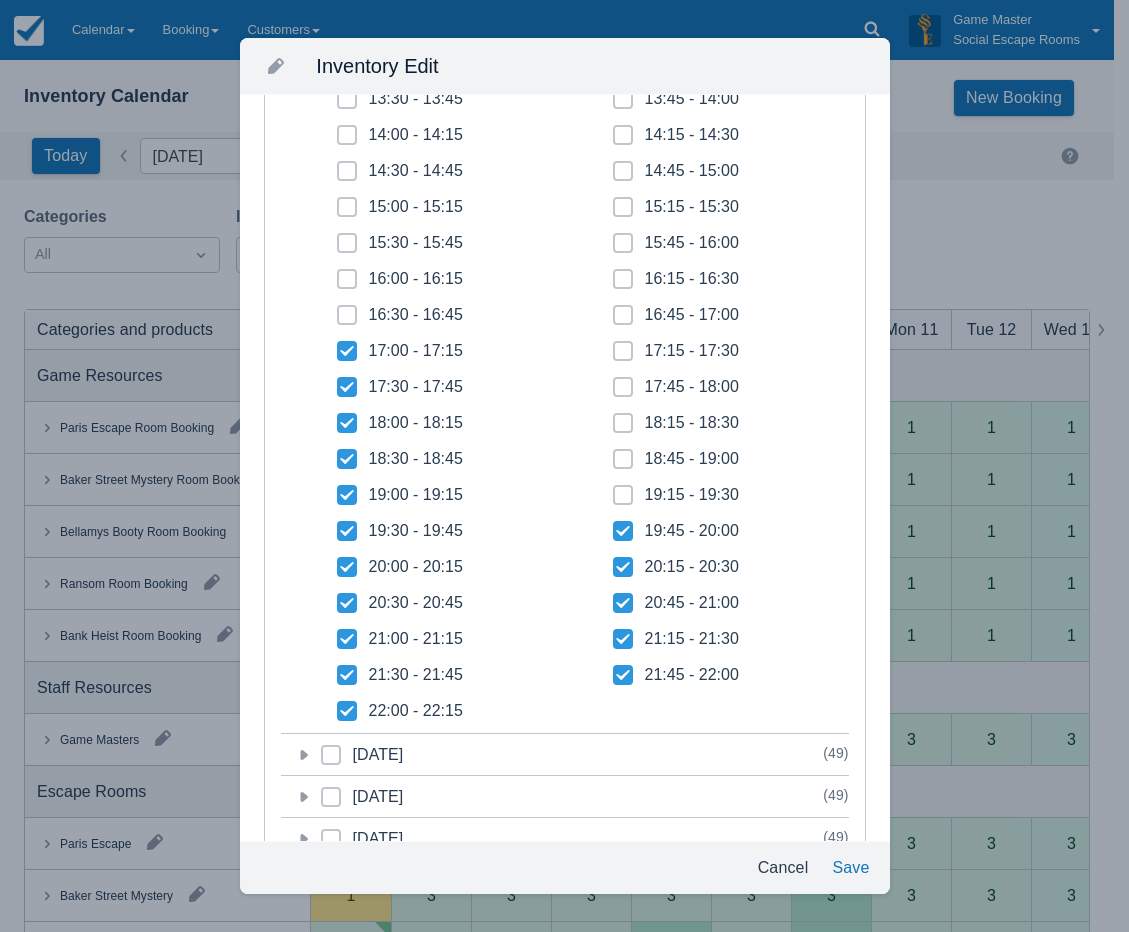 checkbox on "true" 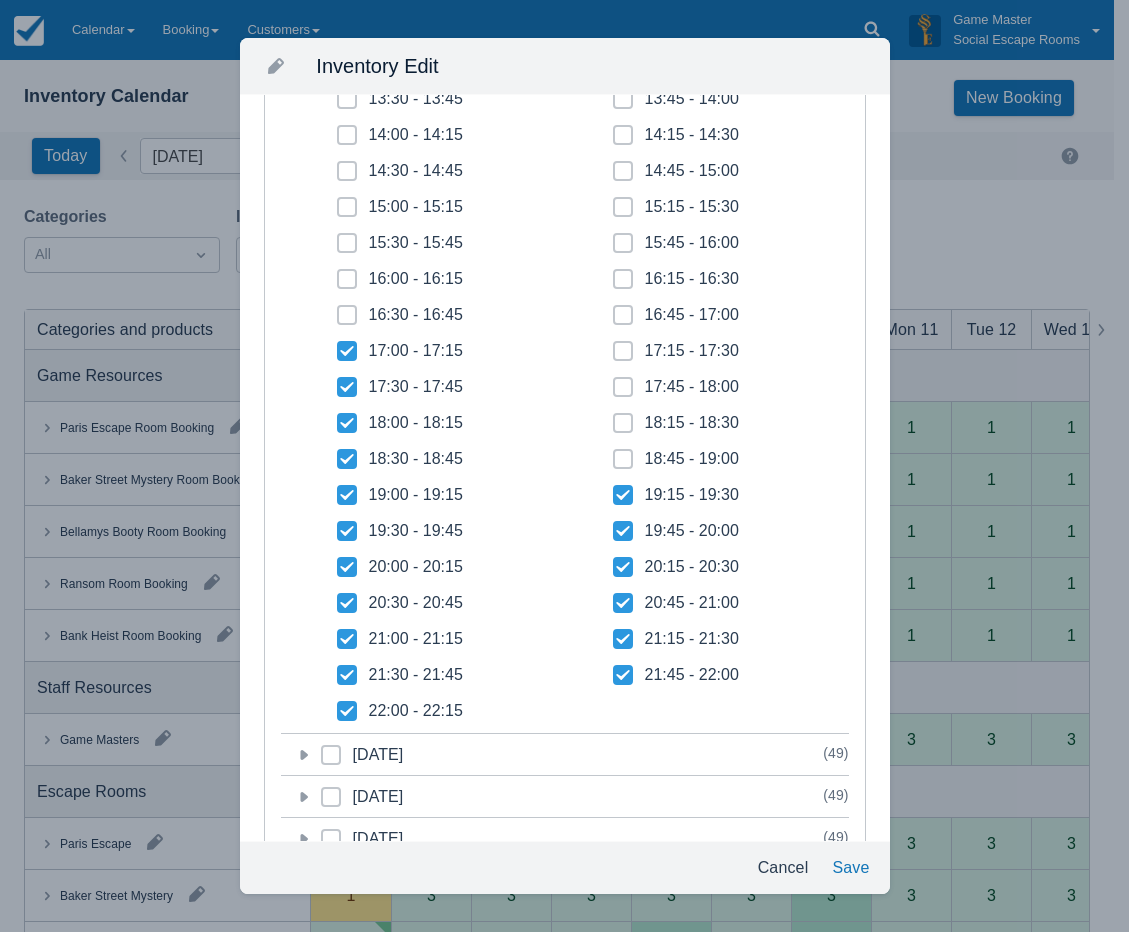 checkbox on "true" 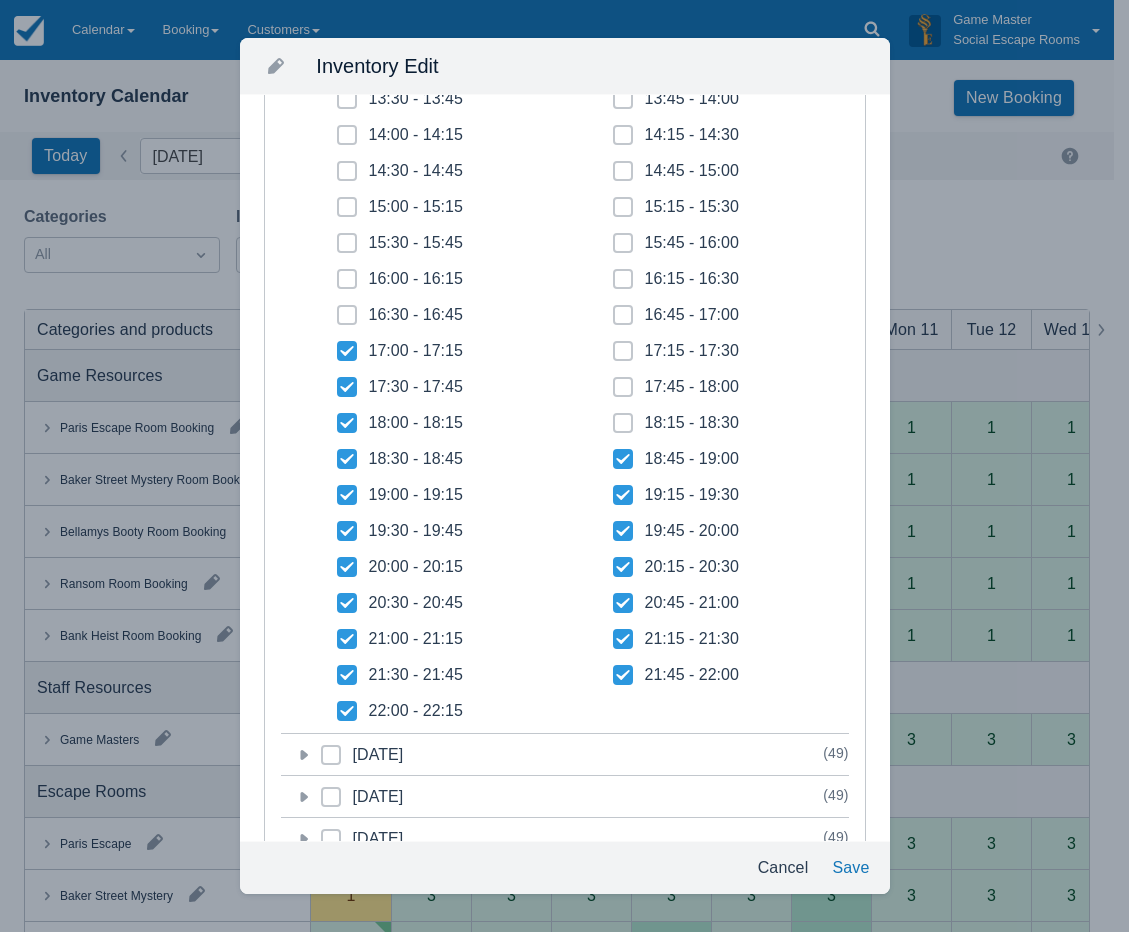 checkbox on "true" 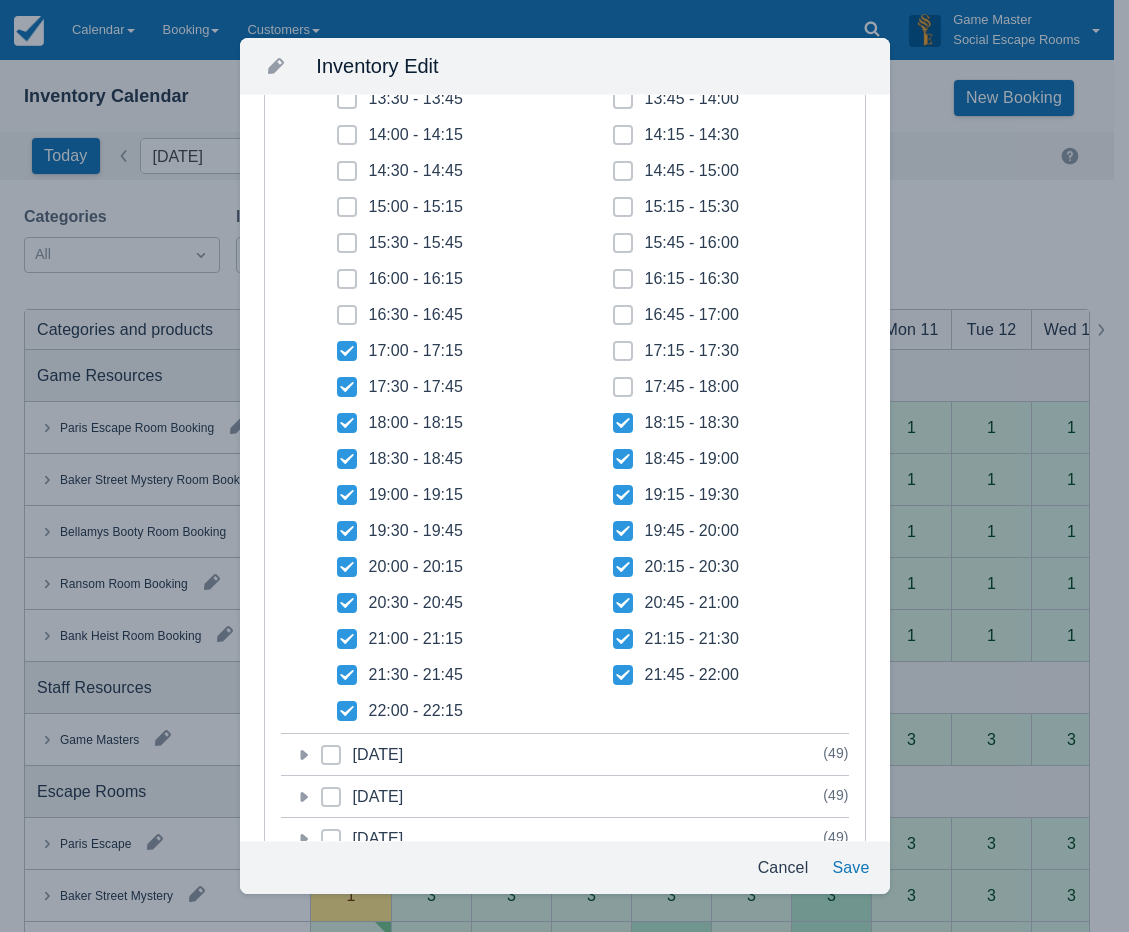 checkbox on "true" 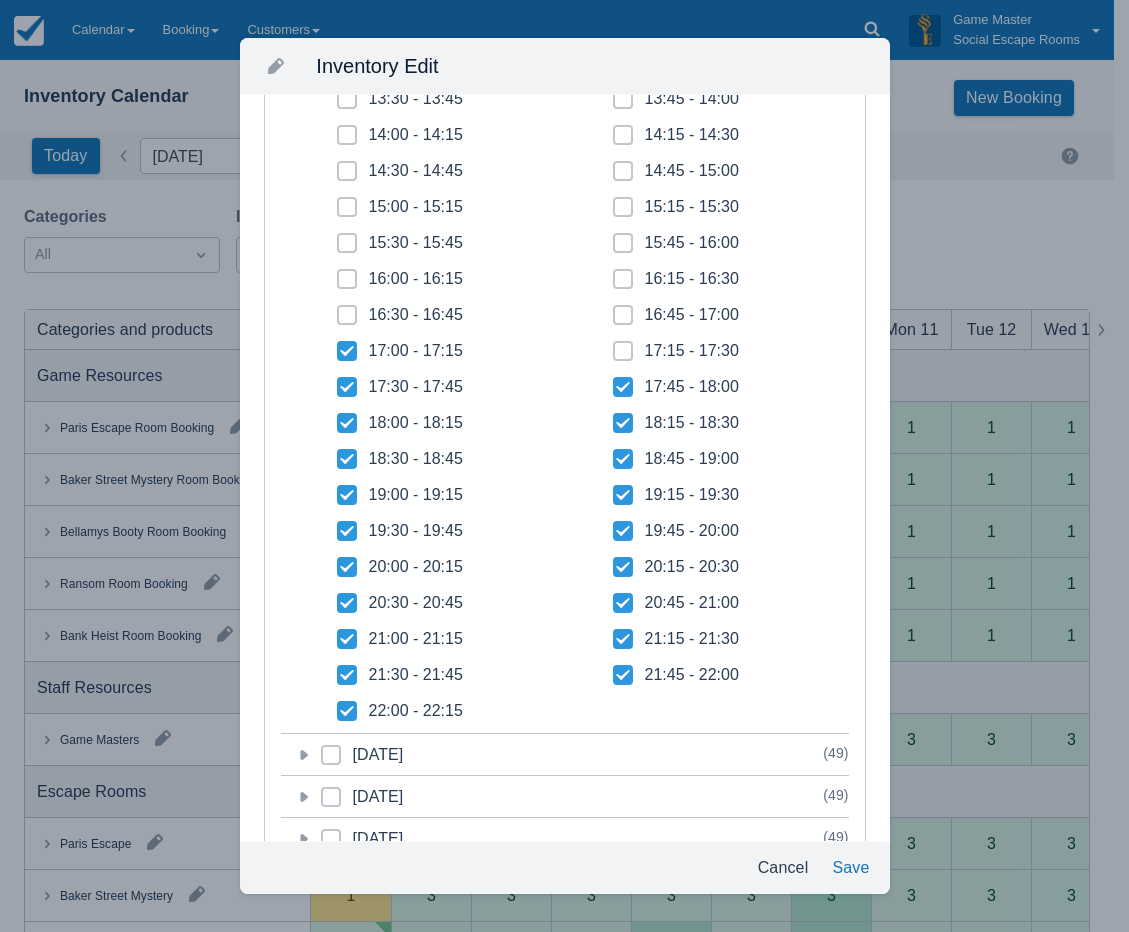 checkbox on "true" 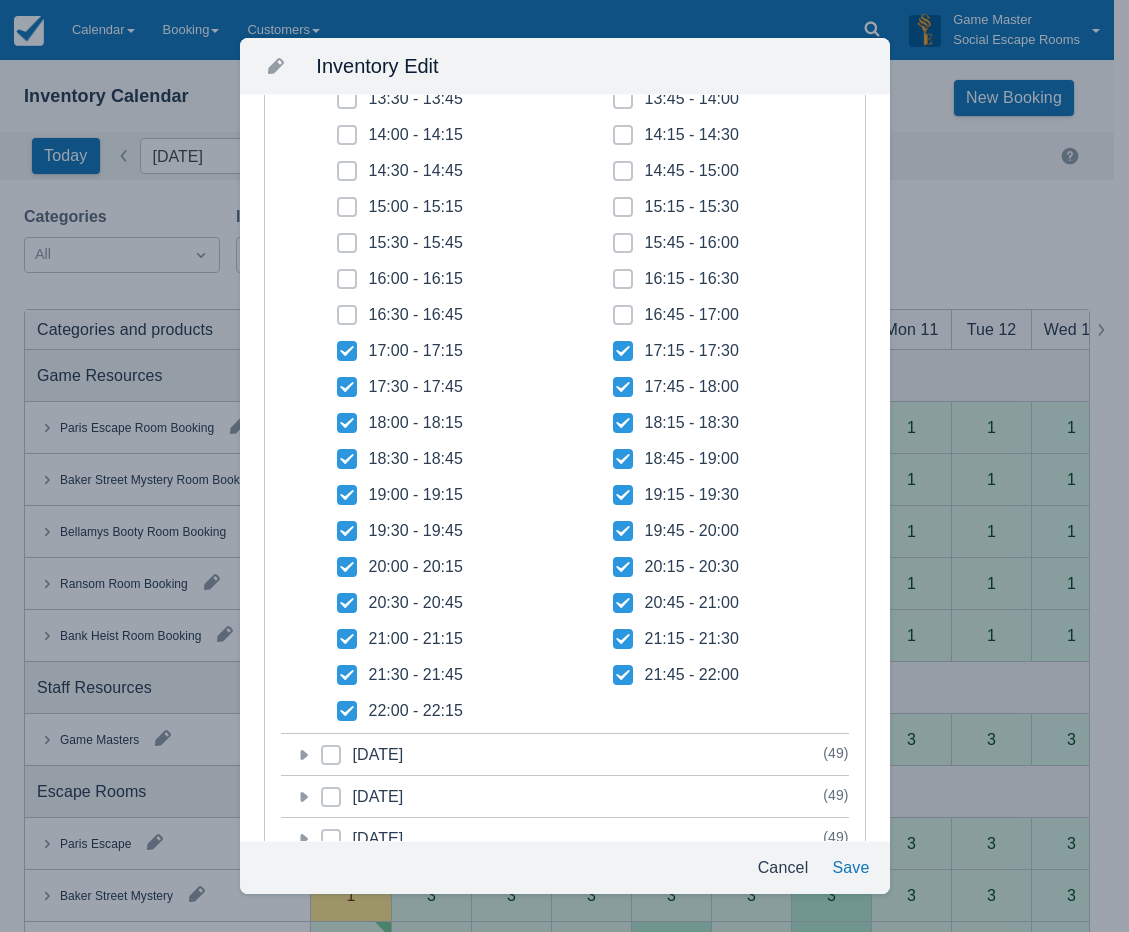 checkbox on "true" 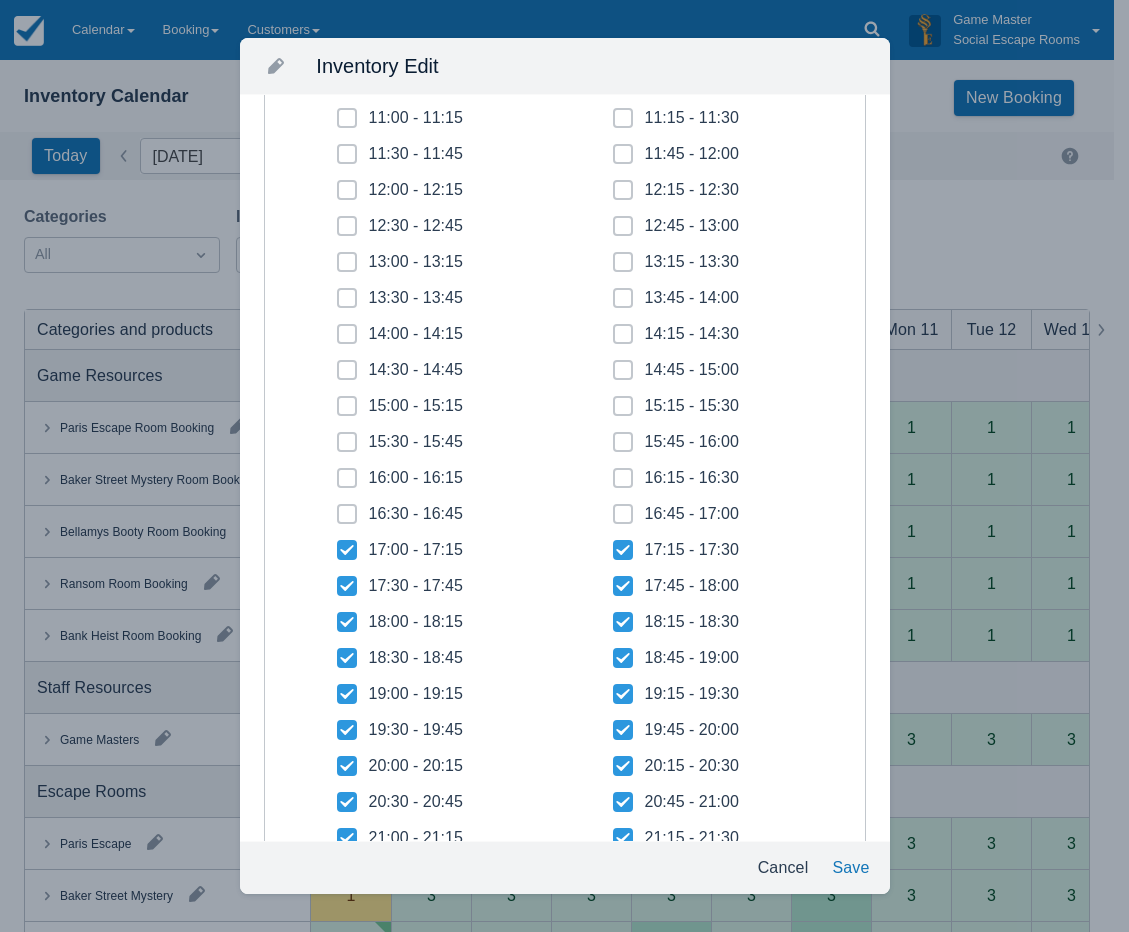 scroll, scrollTop: 0, scrollLeft: 0, axis: both 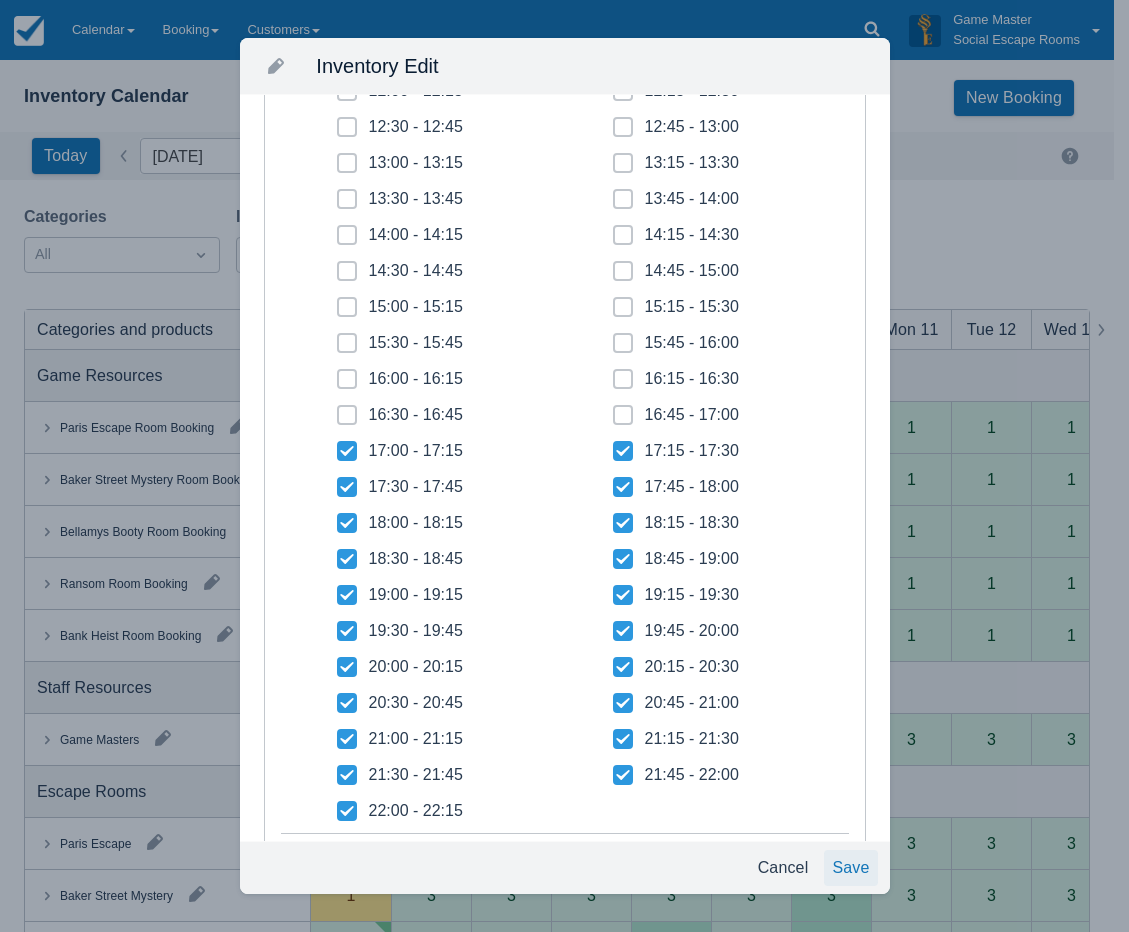 click on "Save" at bounding box center (850, 868) 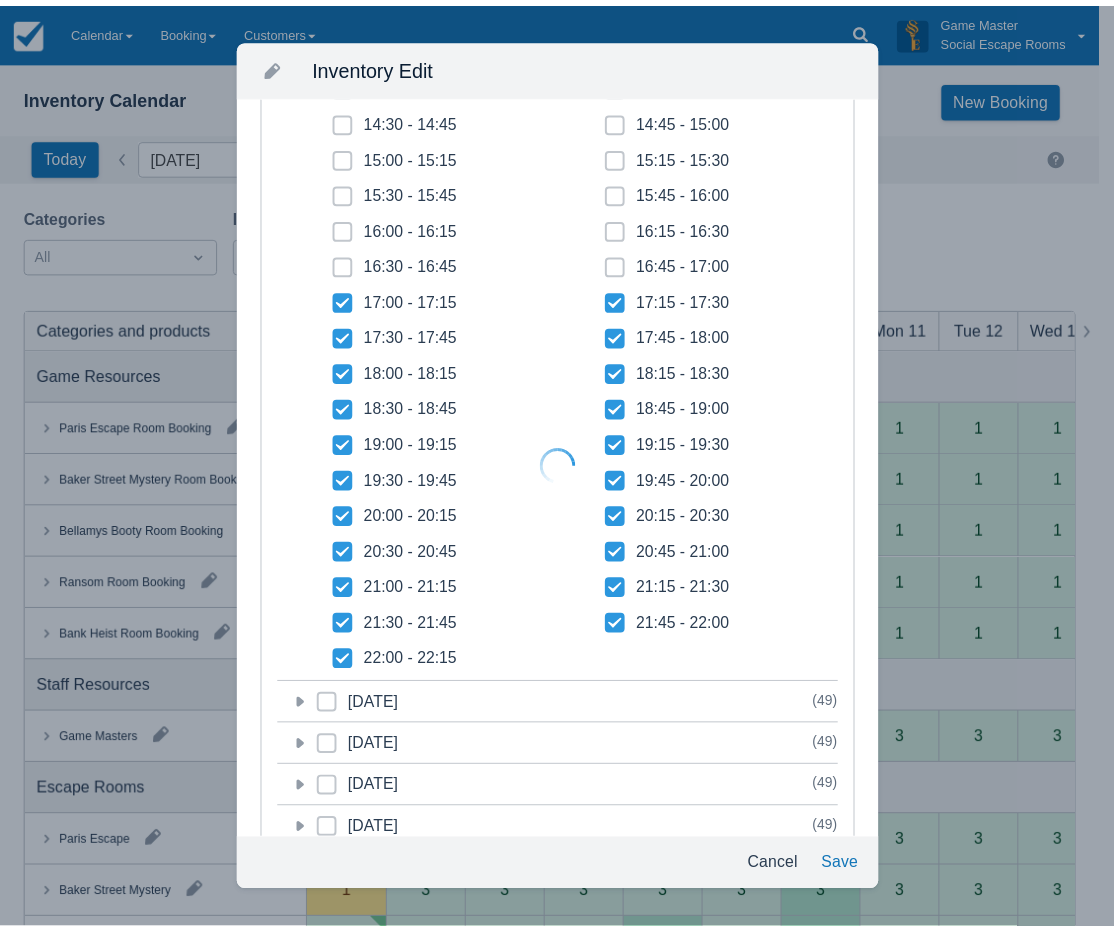scroll, scrollTop: 350, scrollLeft: 0, axis: vertical 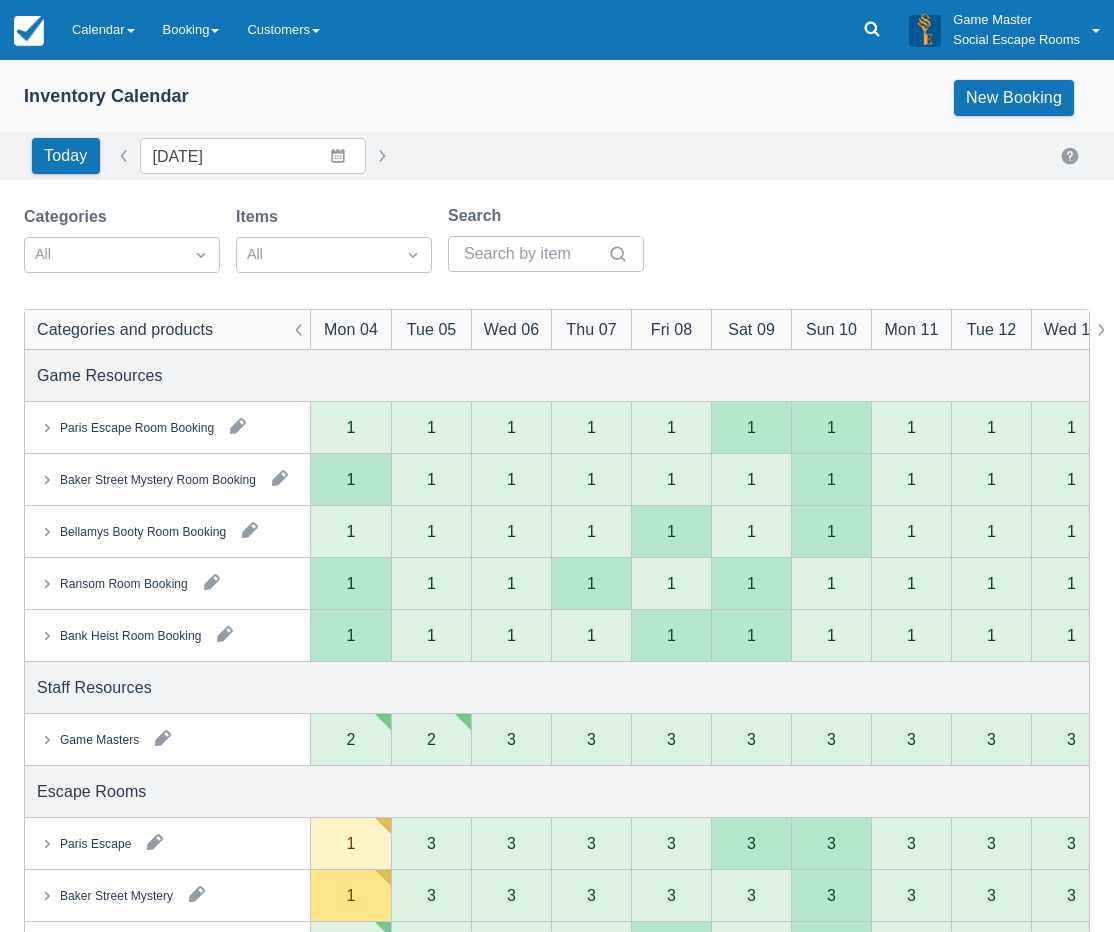 click on "Categories All Items All Search Categories and products Mon 04 Tue 05 Wed 06 Thu 07 Fri 08 Sat 09 Sun 10 Mon 11 Tue 12 Wed 13 Thu 14 Fri 15 Sat 16 Sun 17 Mon 18 Tue 19 Wed 20 Thu 21 Fri 22 Sat 23 Sun 24 Mon 25 Tue 26 Wed 27 Thu 28 Fri 29 Sat 30 Sun 31 Game Resources Paris Escape Room Booking 1 1 1 1 1 1 1 1 1 1 1 1 1 1 1 1 1 1 1 1 1 1 1 1 1 1 1 1 Baker Street Mystery Room Booking 1 1 1 1 1 1 1 1 1 1 1 1 1 1 1 1 1 1 1 1 1 1 1 1 1 1 1 1 Bellamys Booty Room Booking 1 1 1 1 1 1 1 1 1 1 1 1 1 1 1 1 1 1 1 1 1 1 1 1 1 1 1 1 Ransom Room Booking 1 1 1 1 1 1 1 1 1 1 1 1 1 1 1 1 1 1 1 1 1 1 1 1 1 1 1 1 Bank Heist Room Booking 1 1 1 1 1 1 1 1 1 1 1 1 1 1 1 1 1 1 1 1 1 1 1 1 1 1 1 1 Staff Resources Game Masters 2 2 3 3 3 3 3 3 3 3 3 3 3 3 3 3 3 3 3 3 3 3 3 3 3 3 3 3 Escape Rooms Paris Escape 1 3 3 3 3 3 3 3 3 3 3 3 3 3 3 3 3 3 3 3 3 3 3 3 3 3 3 3 Baker Street Mystery 1 3 3 3 3 3 3 3 3 3 3 3 3 3 3 3 3 3 3 3 3 3 3 3 3 3 3 3 Bellamys Booty 3 3 3 3 3 3 3 3 3 3 3 3 3 3 3 3 3 3 3 3 3 3 3 3 3 3 3 3 Ransom 1 3 3 3 3 3 3 3 3 3 3 3" at bounding box center (557, 895) 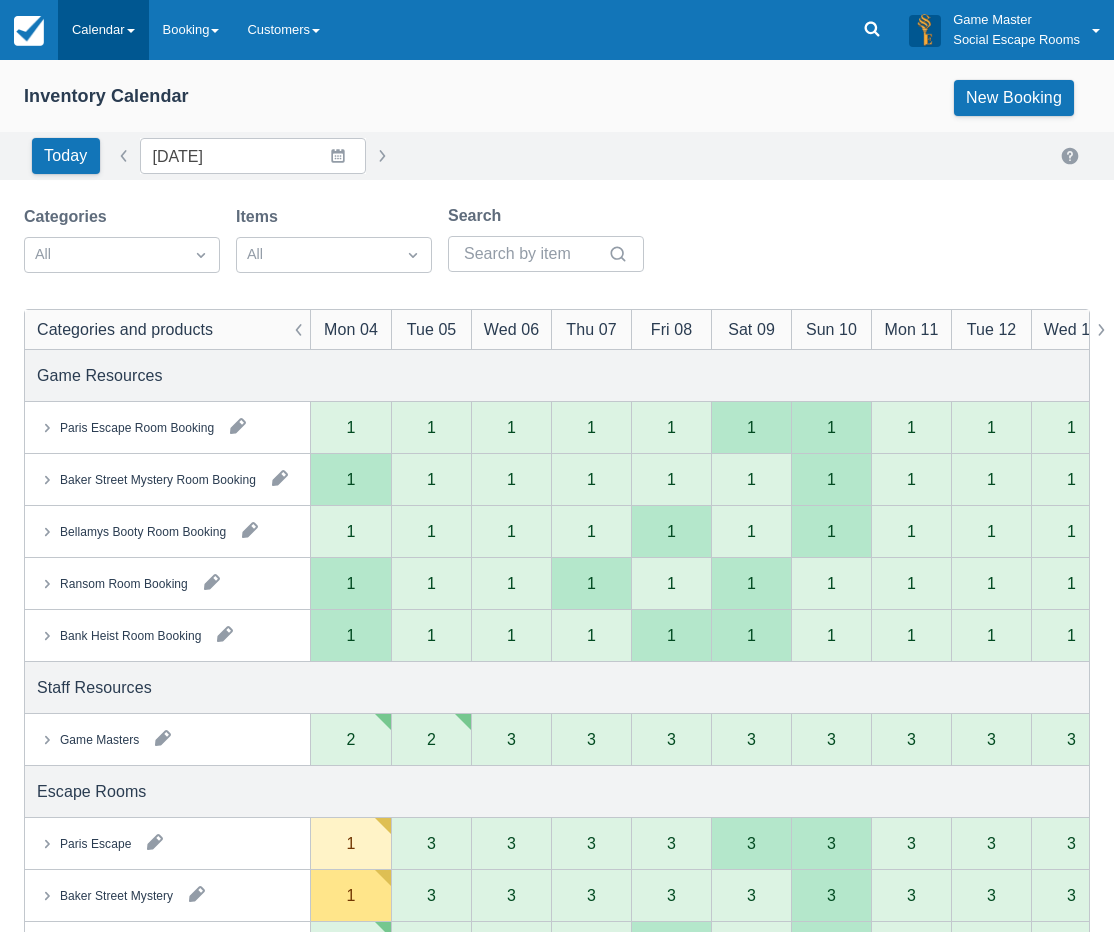 click on "Calendar" at bounding box center (103, 30) 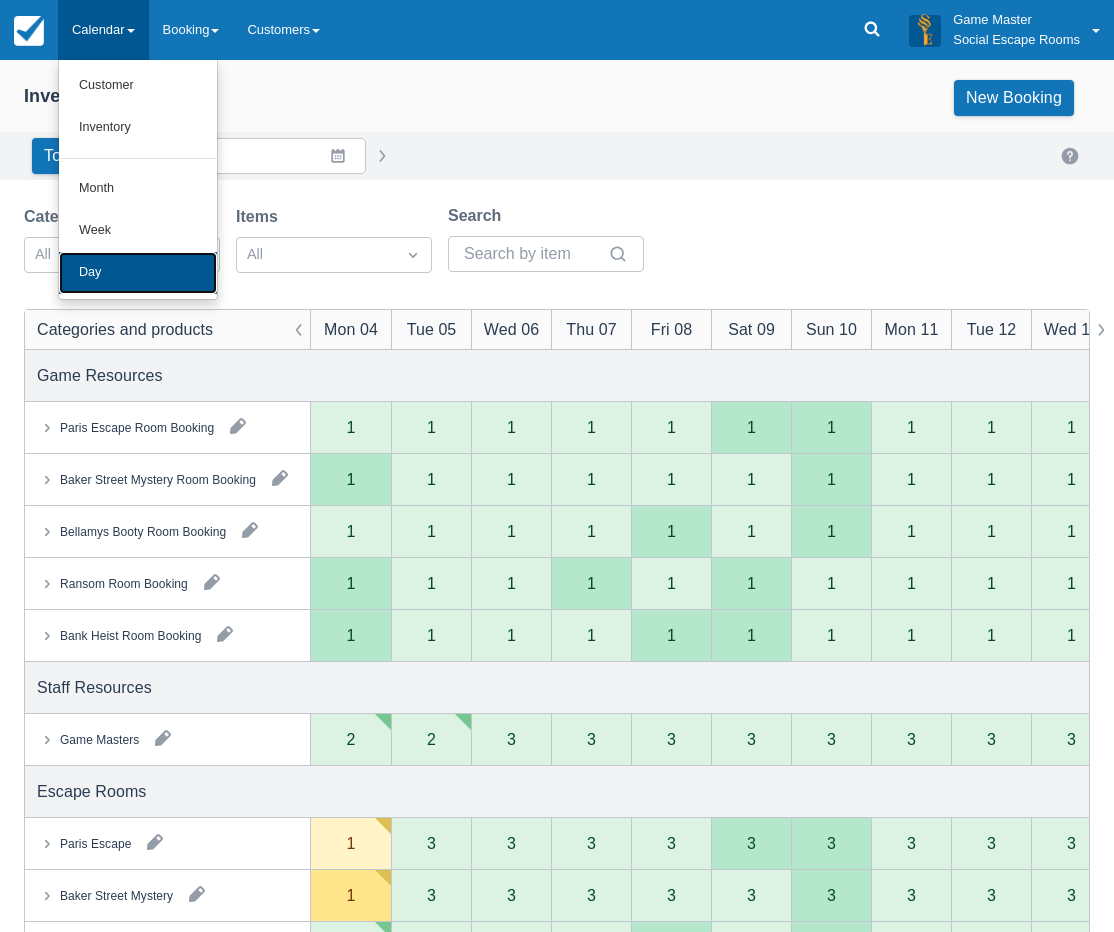 click on "Day" at bounding box center [138, 273] 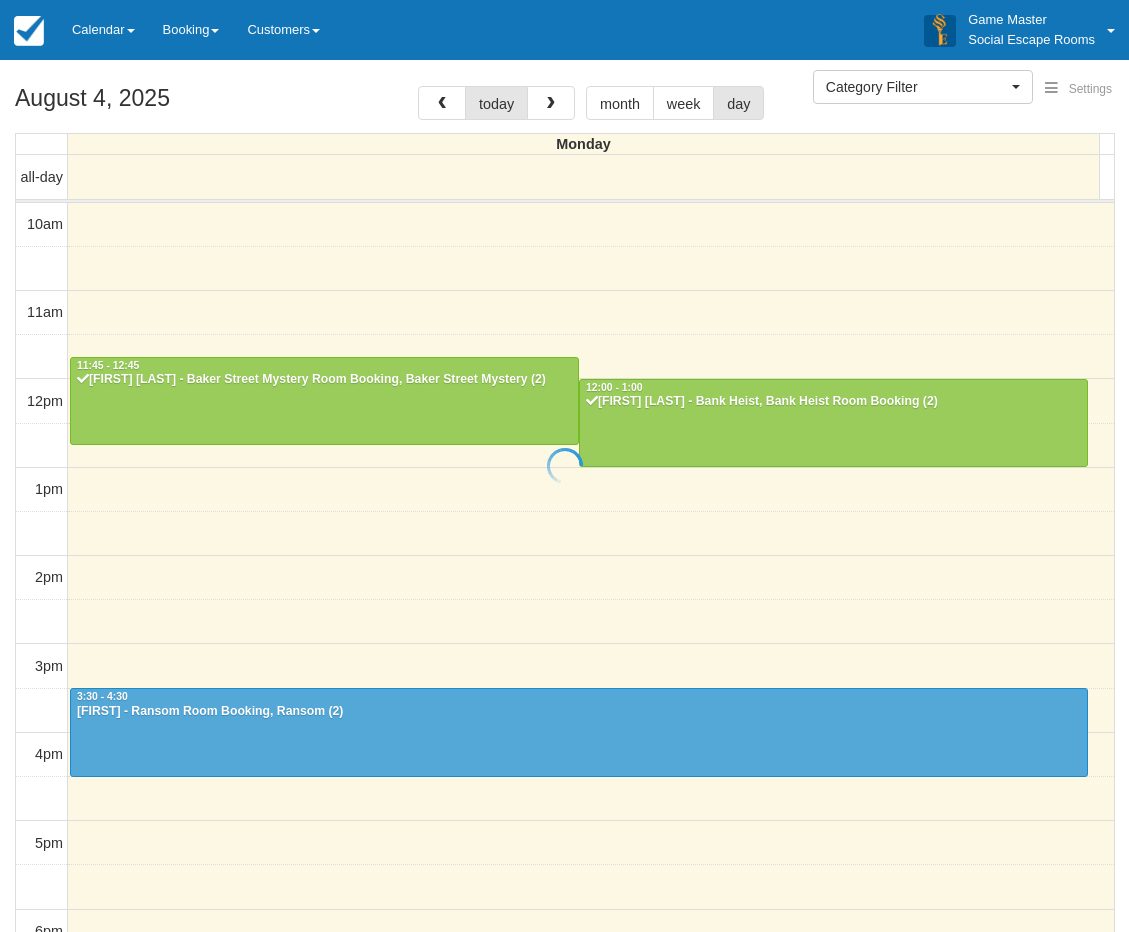 select 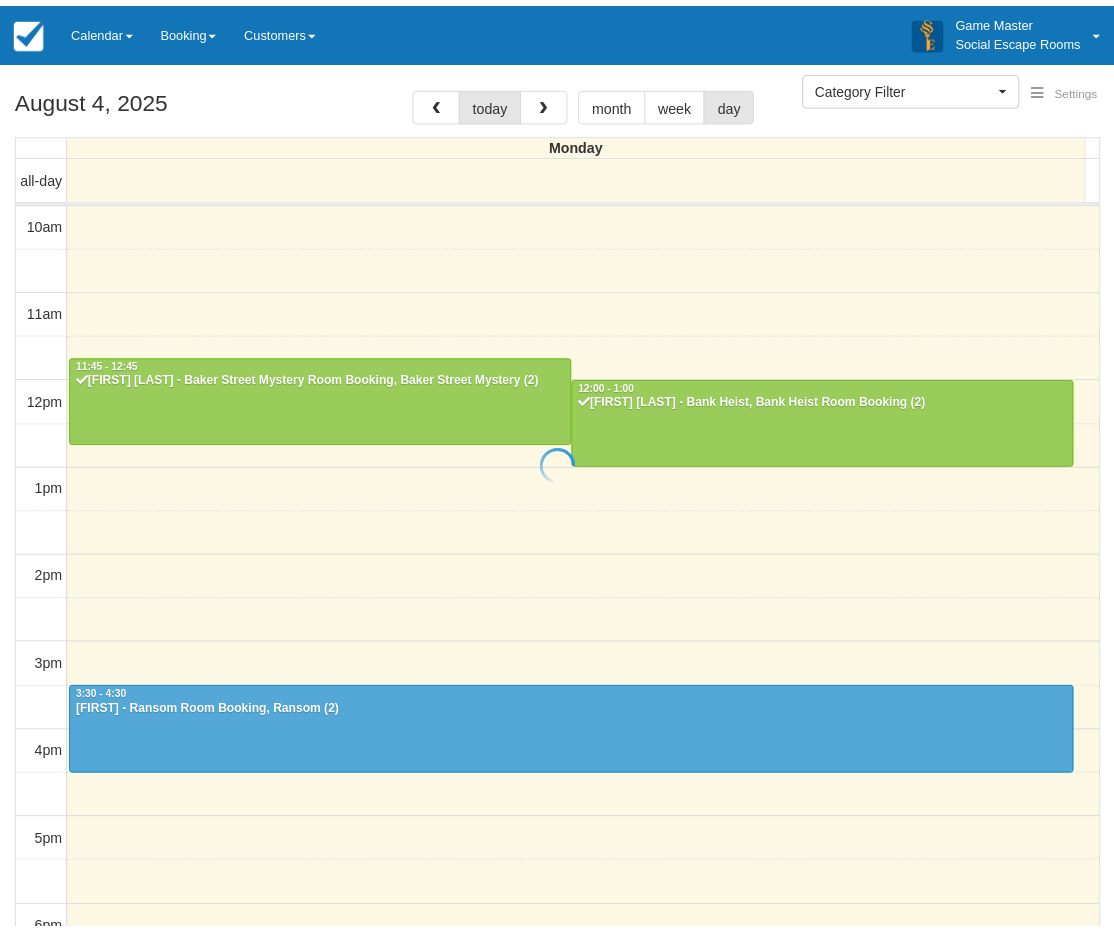 scroll, scrollTop: 0, scrollLeft: 0, axis: both 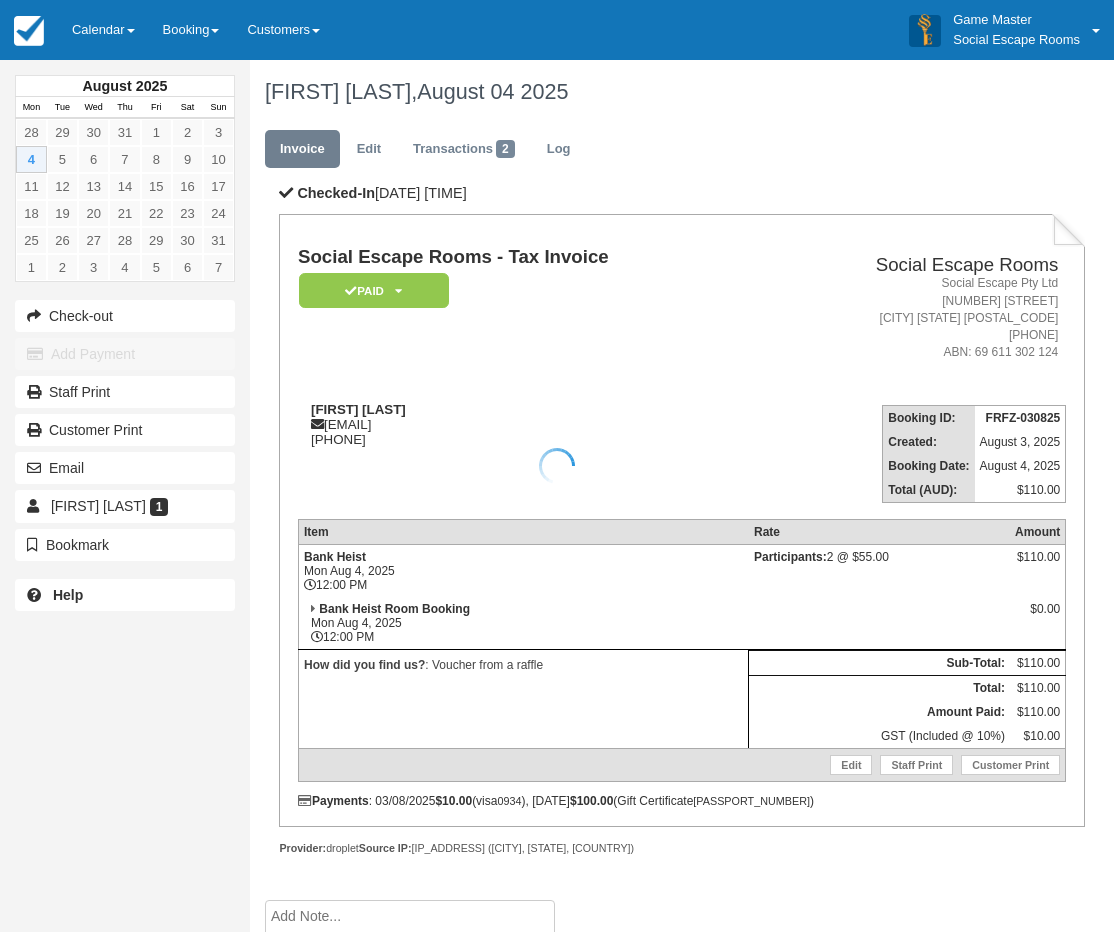 click on "[FIRST] [LAST]" at bounding box center [358, 409] 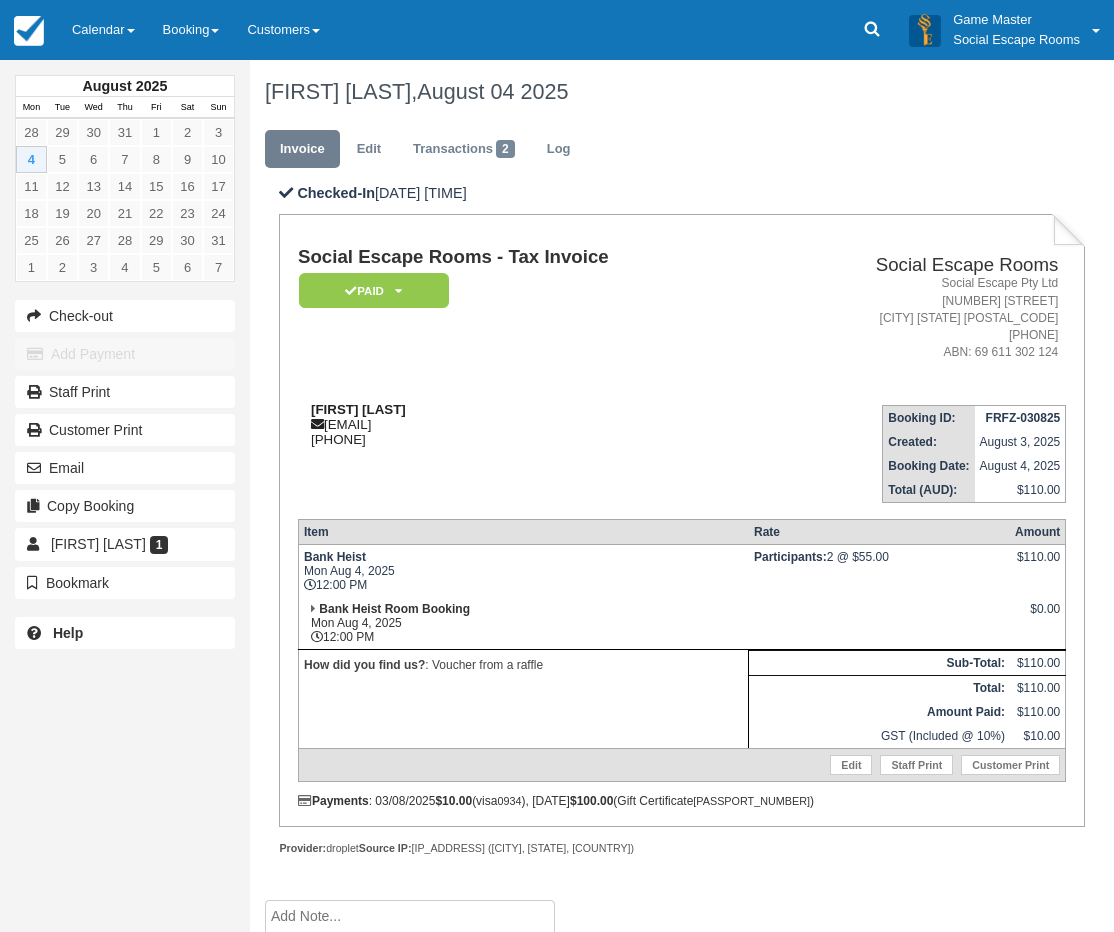 drag, startPoint x: 348, startPoint y: 405, endPoint x: 384, endPoint y: 405, distance: 36 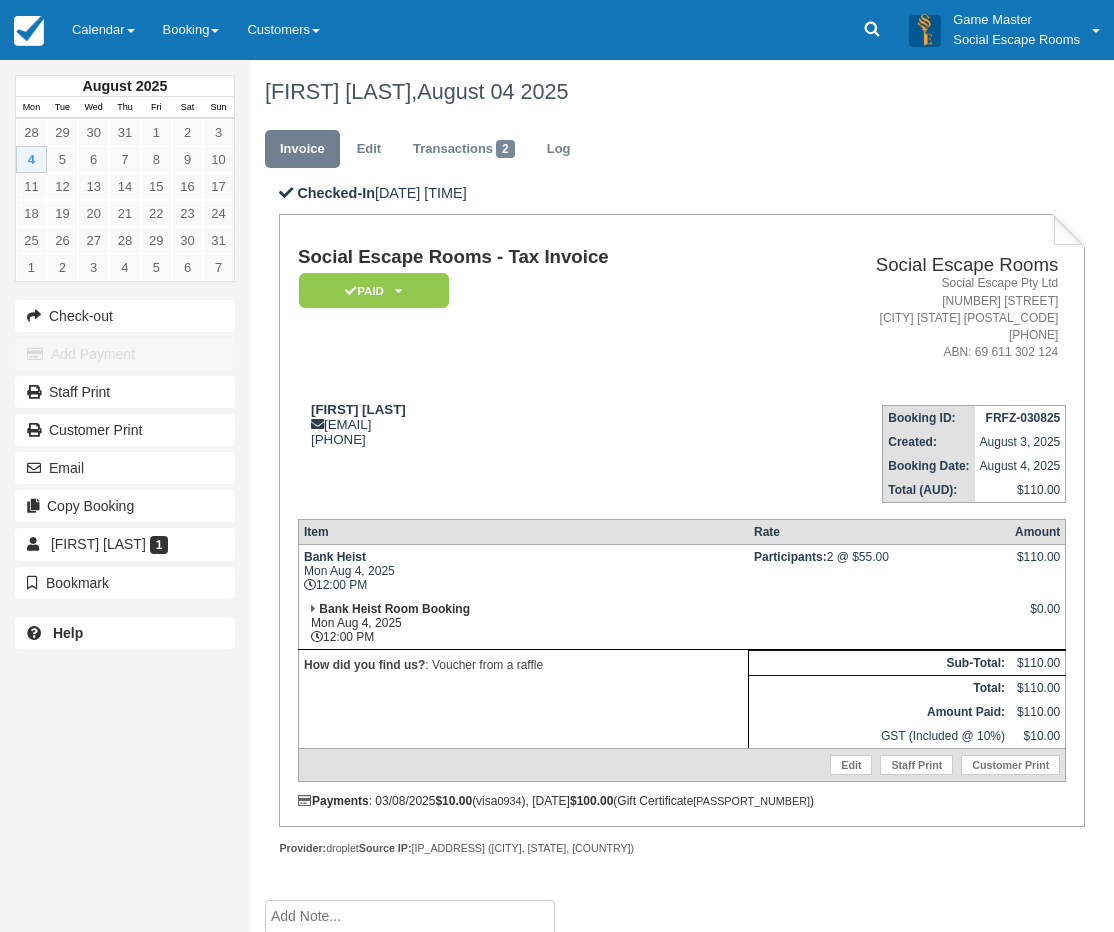 copy on "[FIRST] [LAST]" 